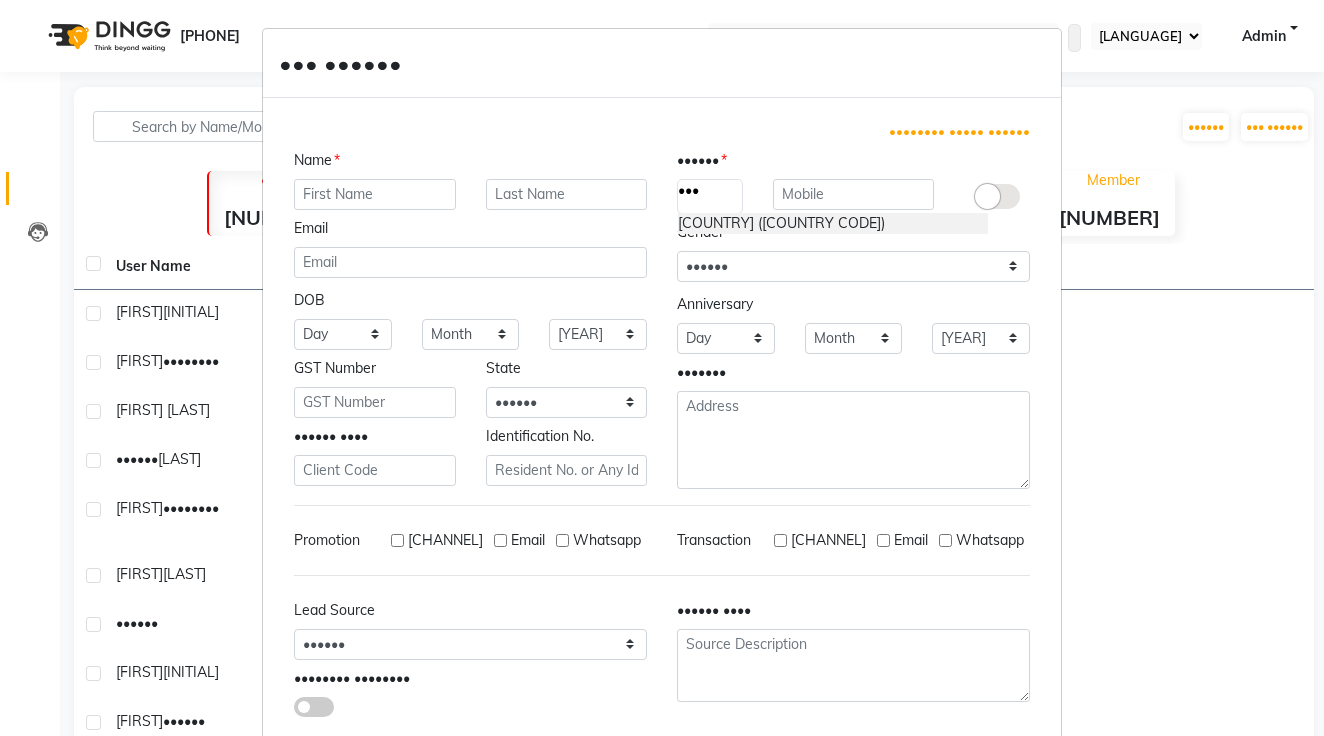 scroll, scrollTop: 0, scrollLeft: 0, axis: both 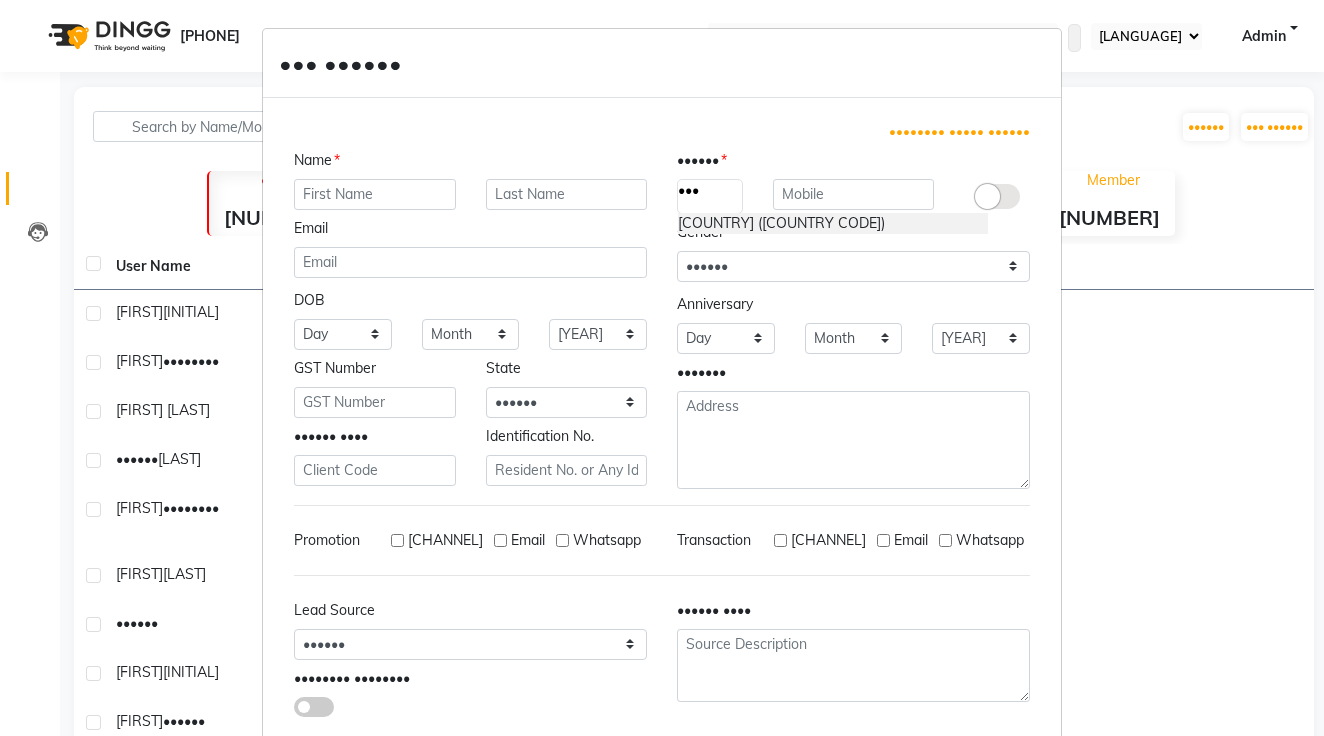click on "[COUNTRY] ([COUNTRY CODE])" at bounding box center [833, 223] 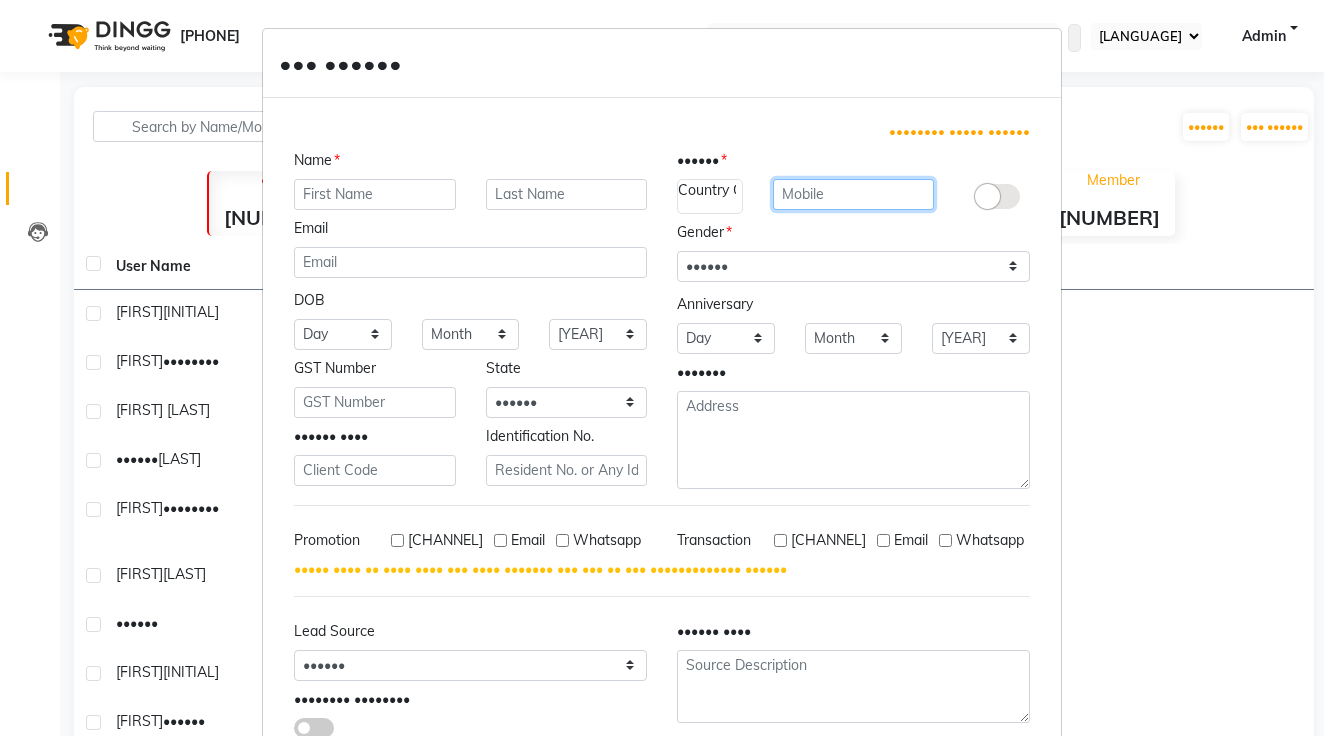 click at bounding box center (854, 194) 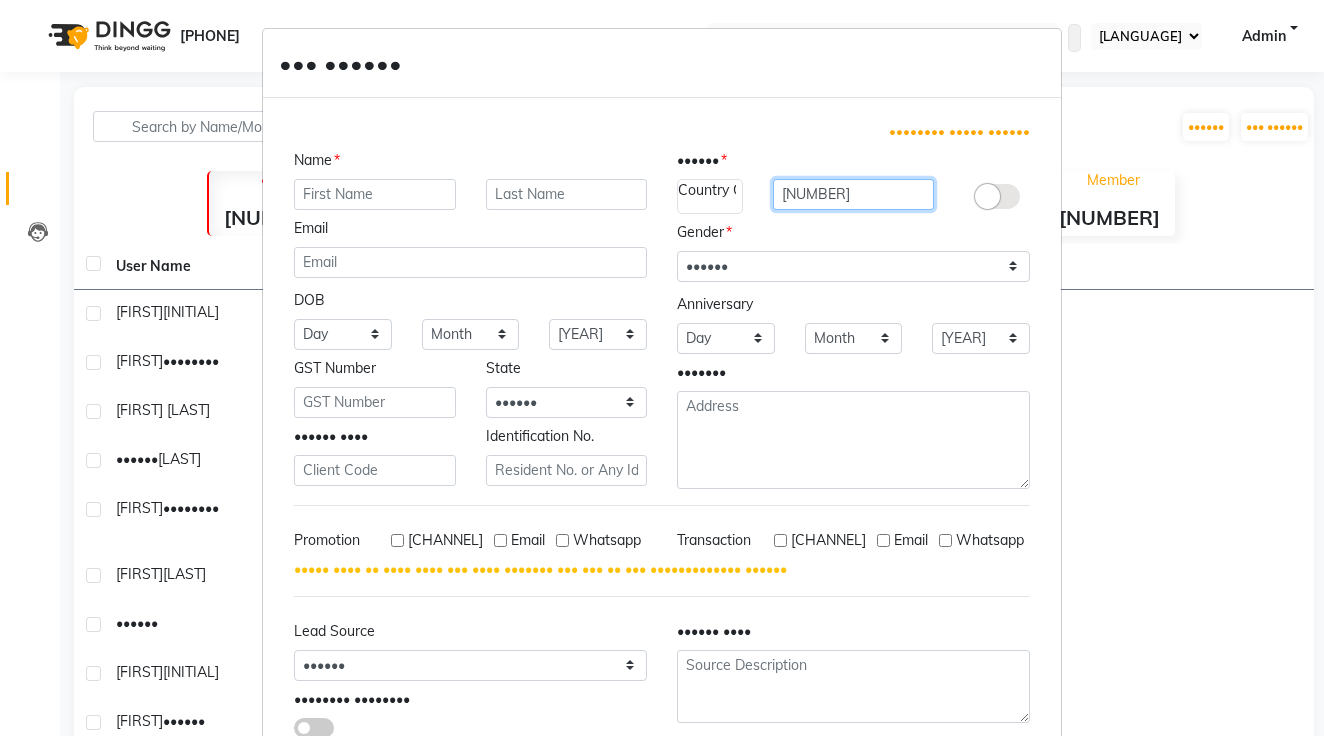 type on "[NUMBER]" 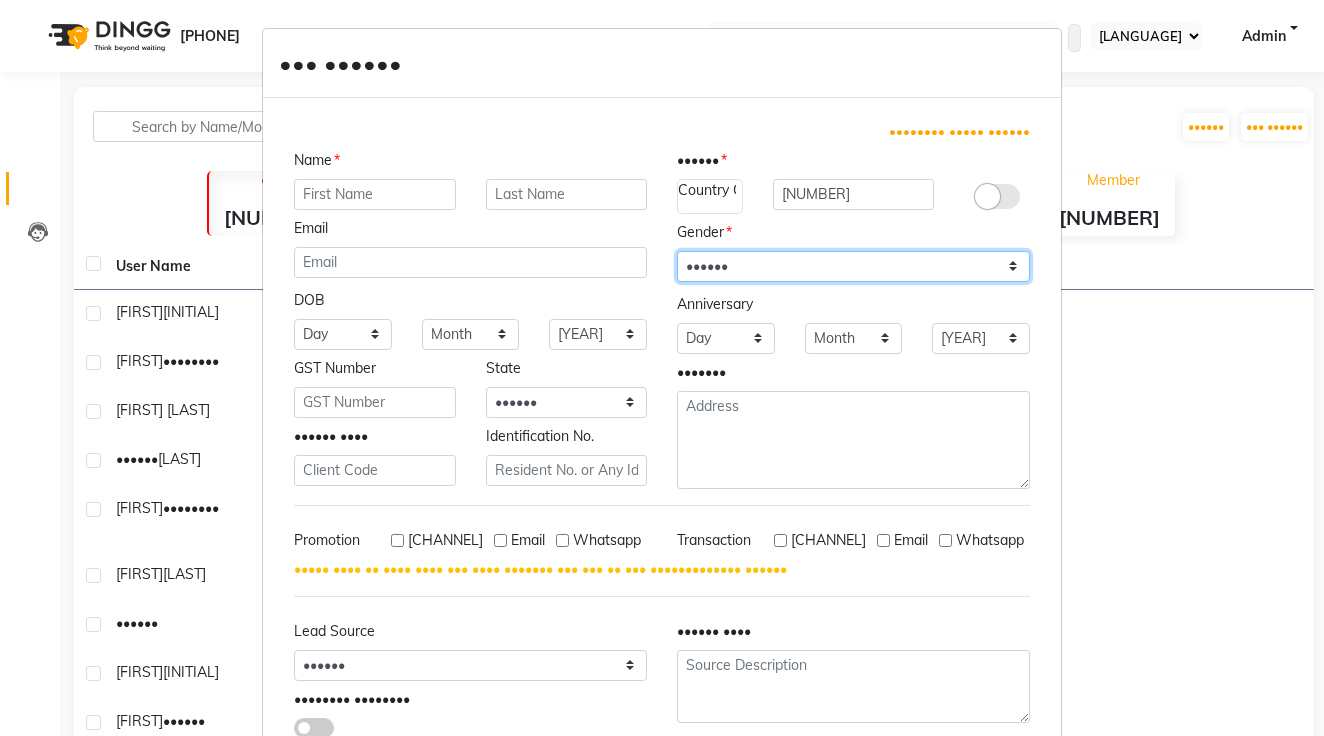 select on "[GENDER]" 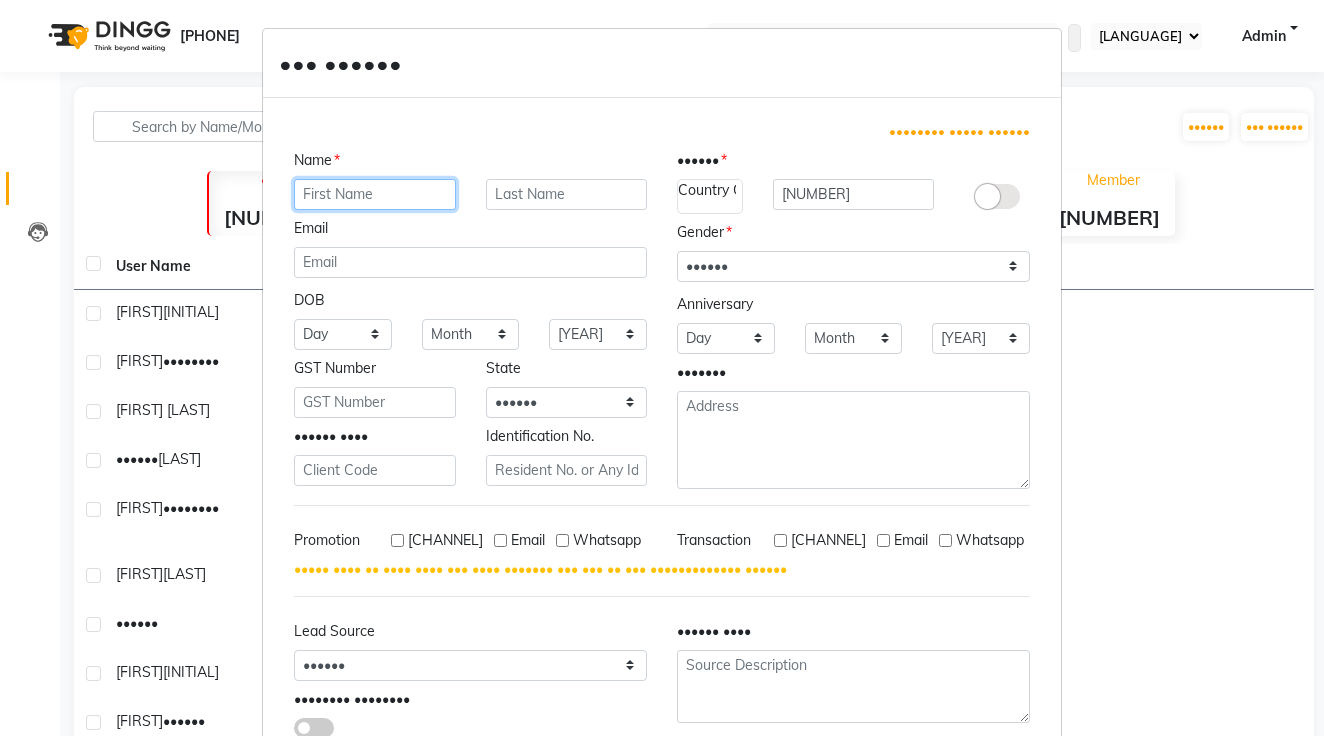 click at bounding box center [375, 194] 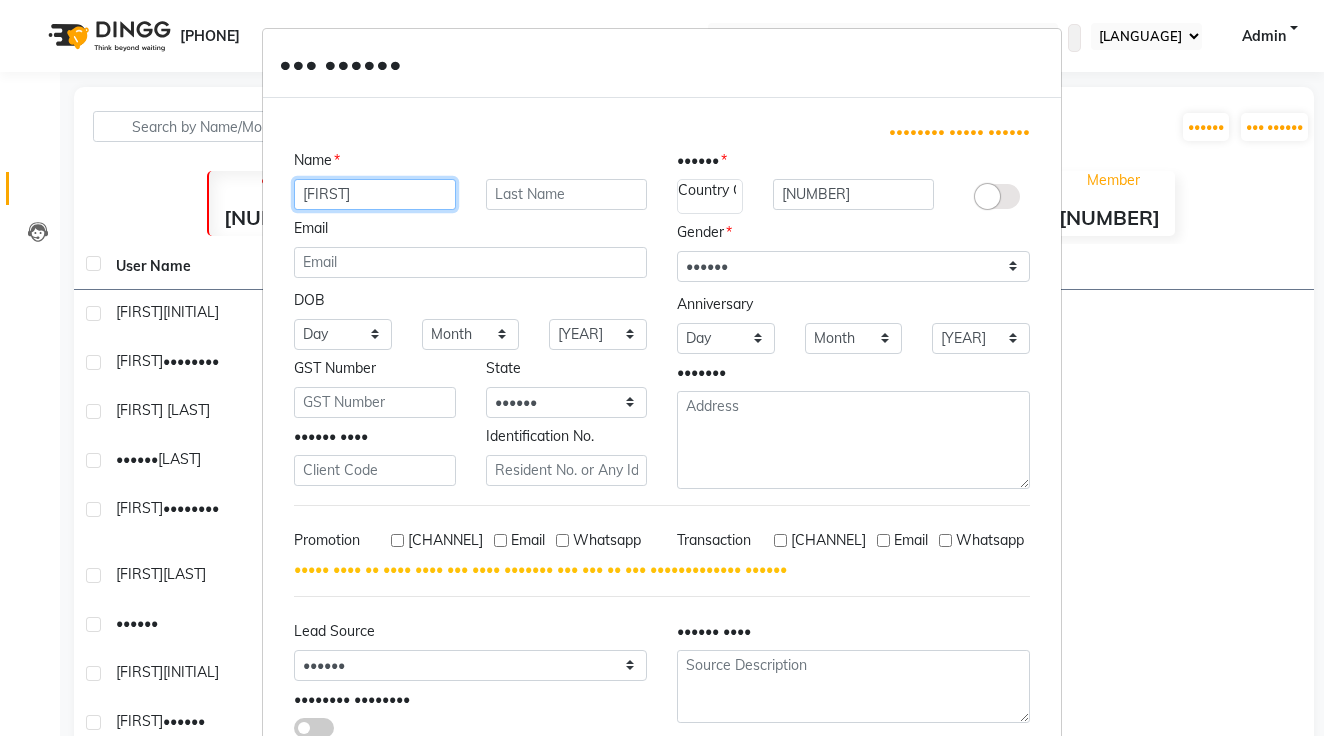 type on "[FIRST]" 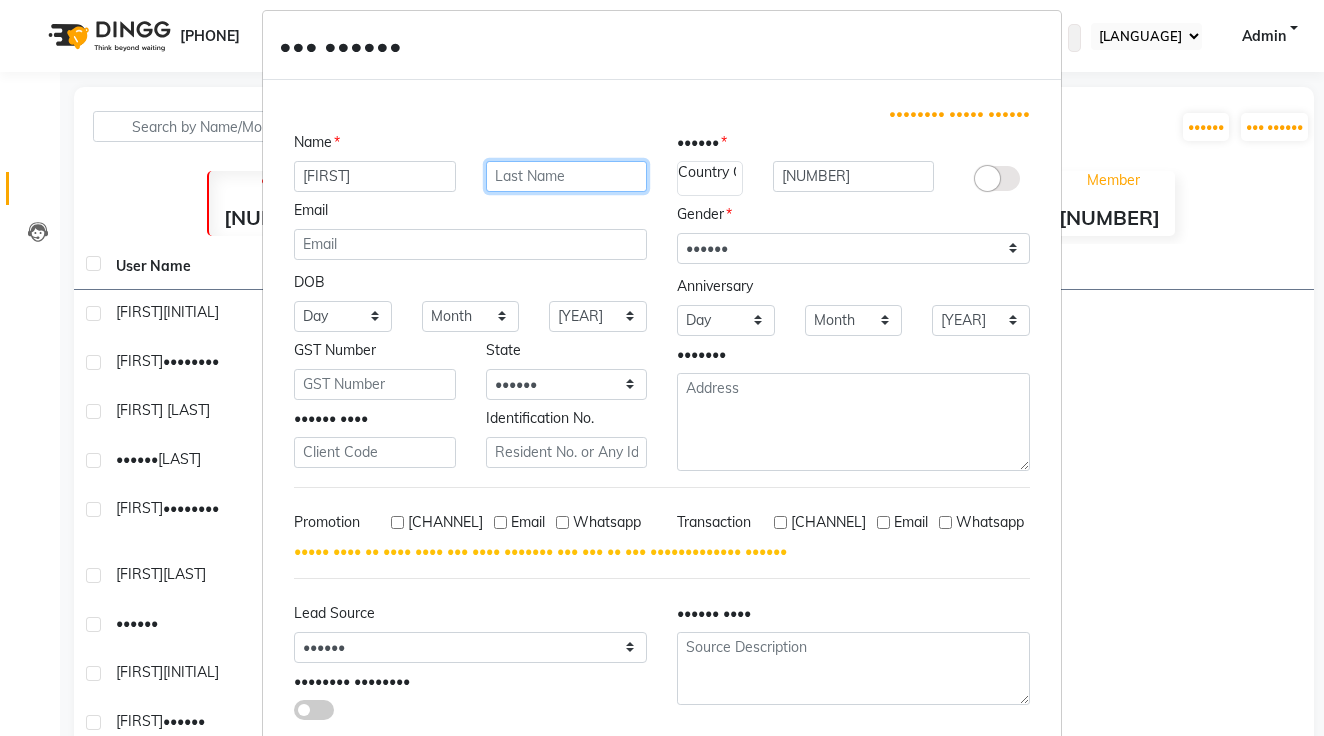 scroll, scrollTop: 19, scrollLeft: 0, axis: vertical 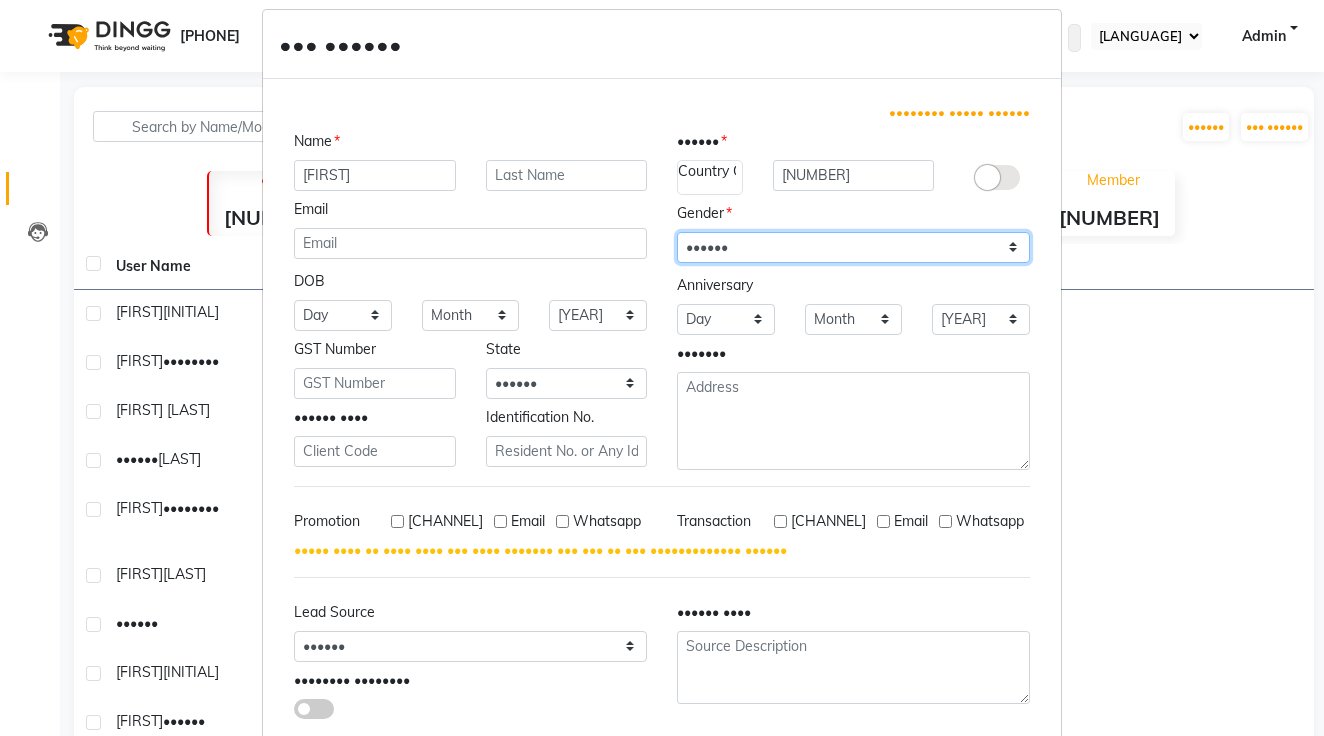 select on "[GENDER]" 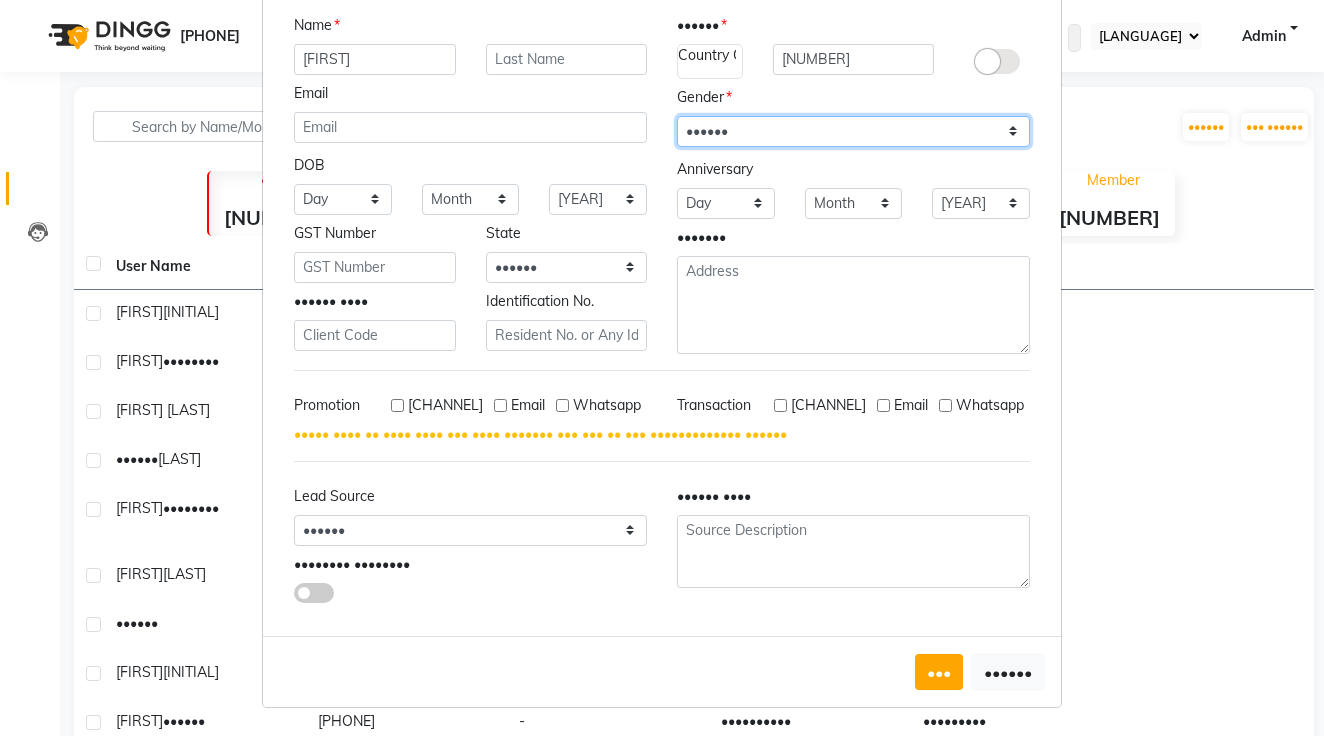 scroll, scrollTop: 133, scrollLeft: 0, axis: vertical 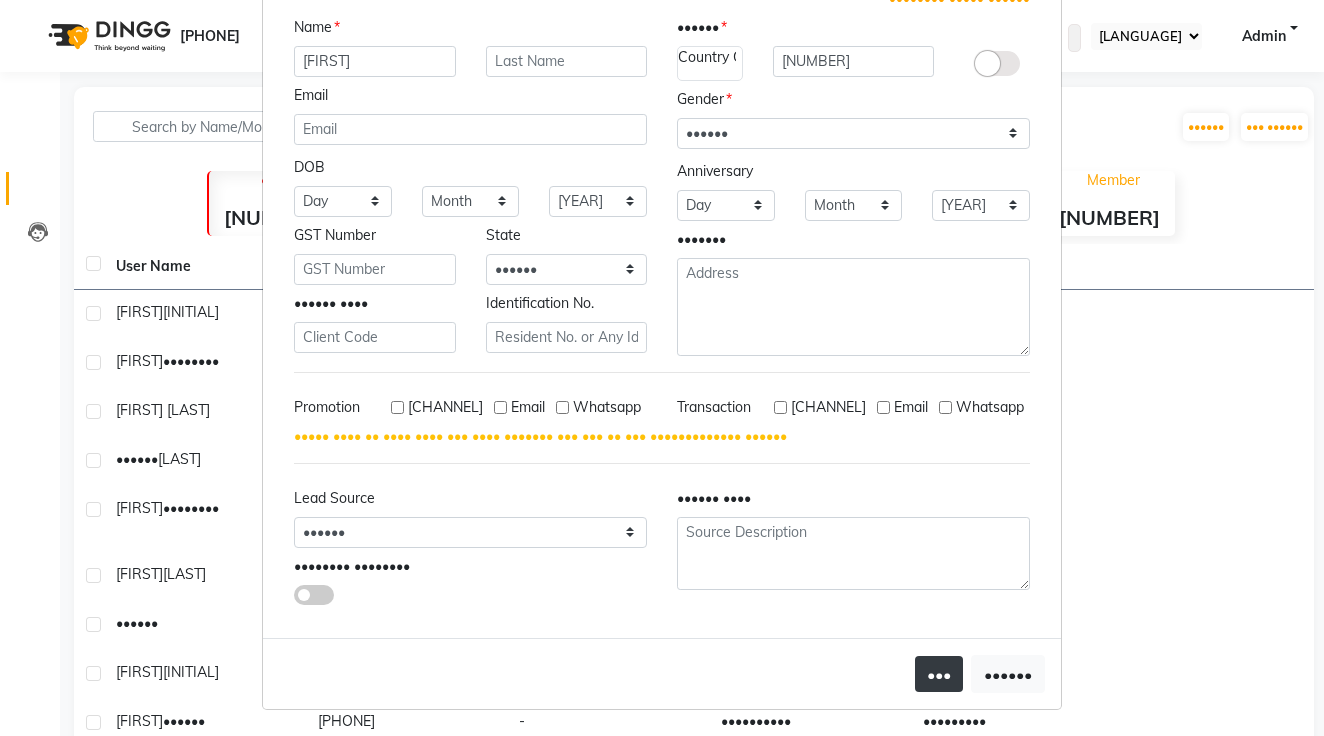 click on "•••" at bounding box center (939, 674) 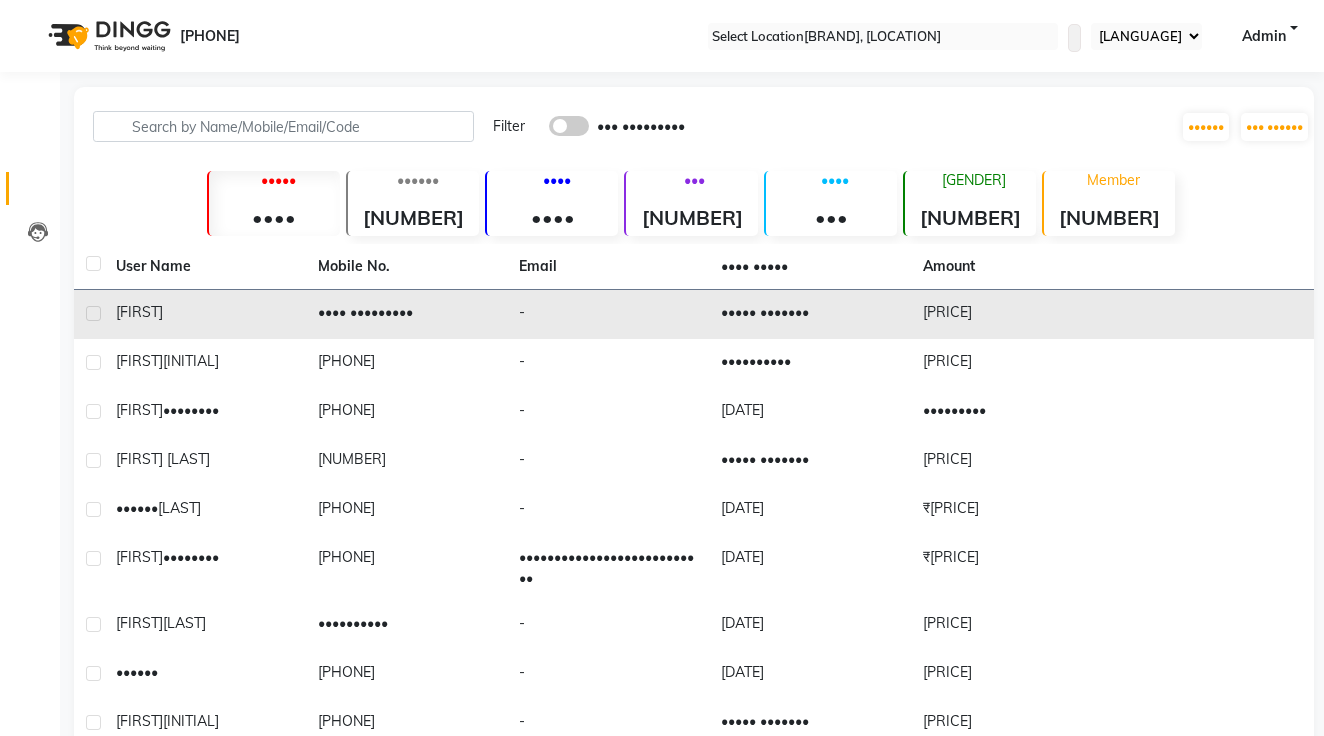 click on "[FIRST]" at bounding box center (205, 314) 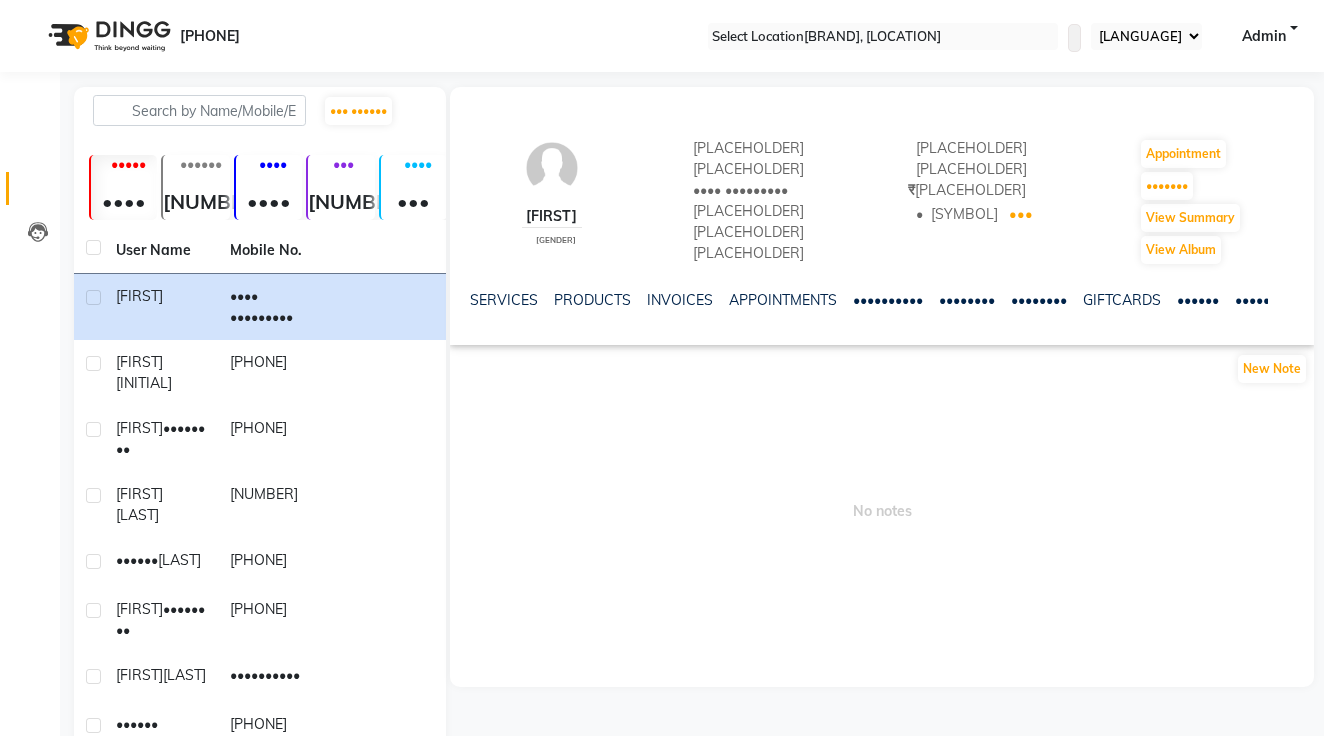 scroll, scrollTop: 0, scrollLeft: 159, axis: horizontal 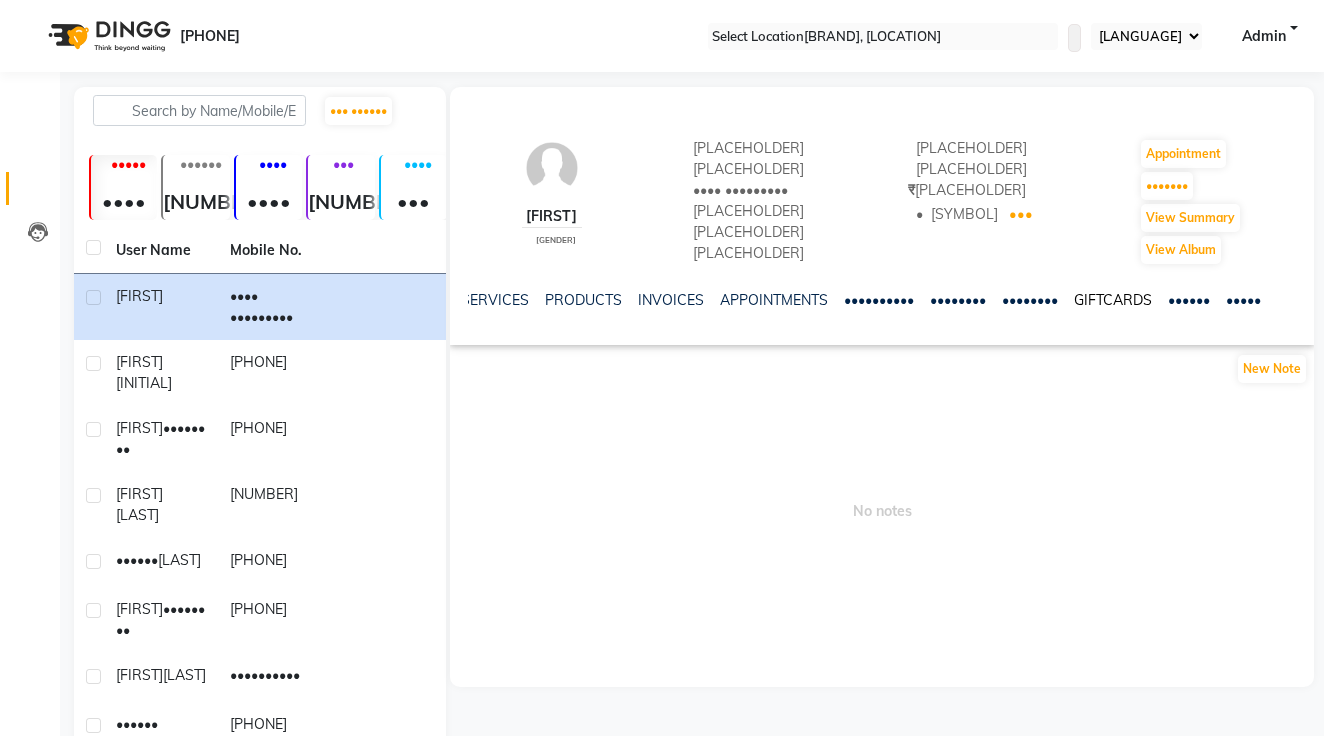 click on "GIFTCARDS" at bounding box center [1113, 300] 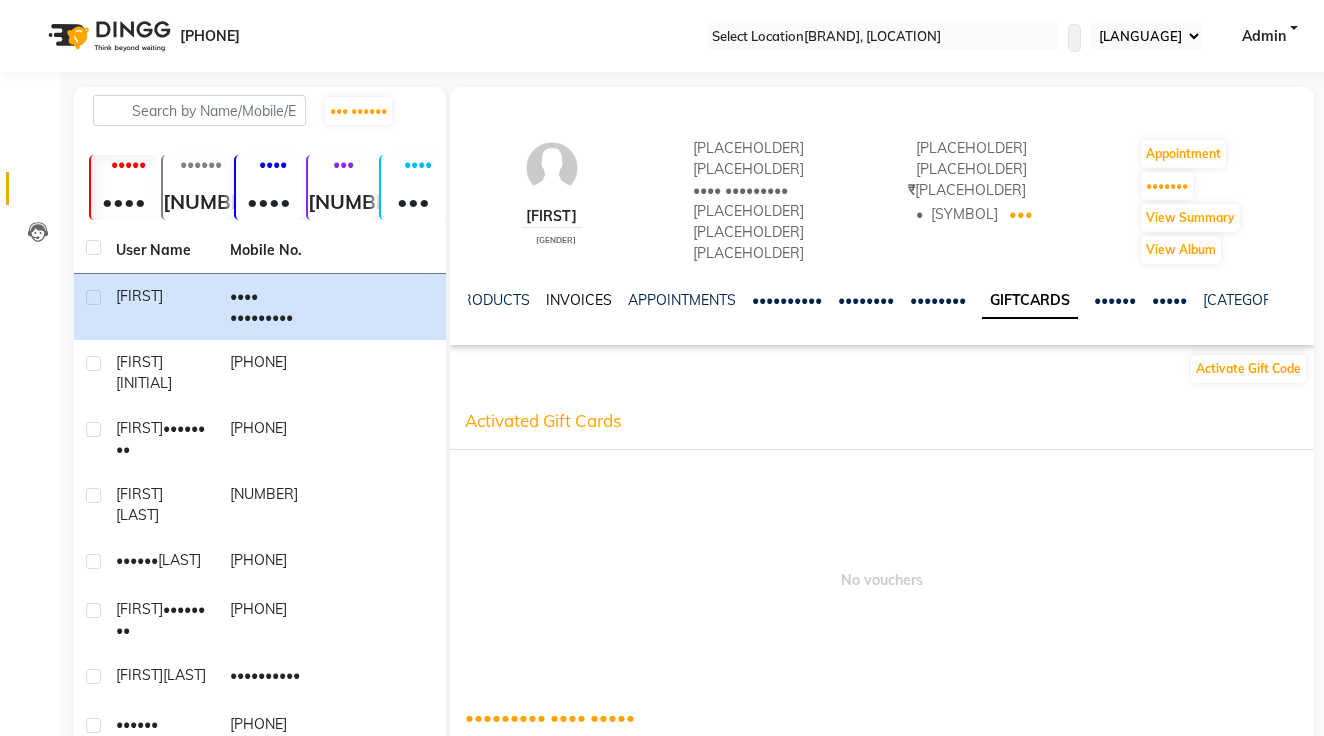 scroll, scrollTop: 0, scrollLeft: 91, axis: horizontal 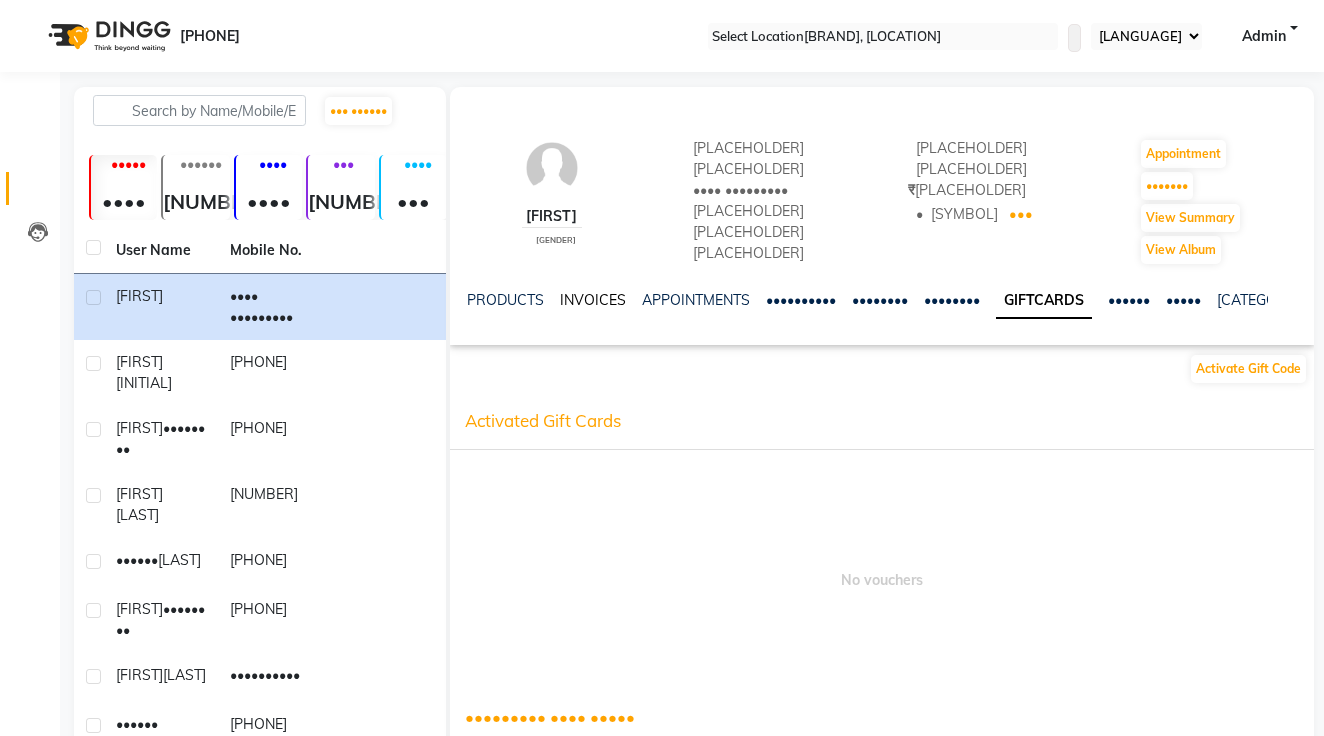 click on "INVOICES" at bounding box center [593, 300] 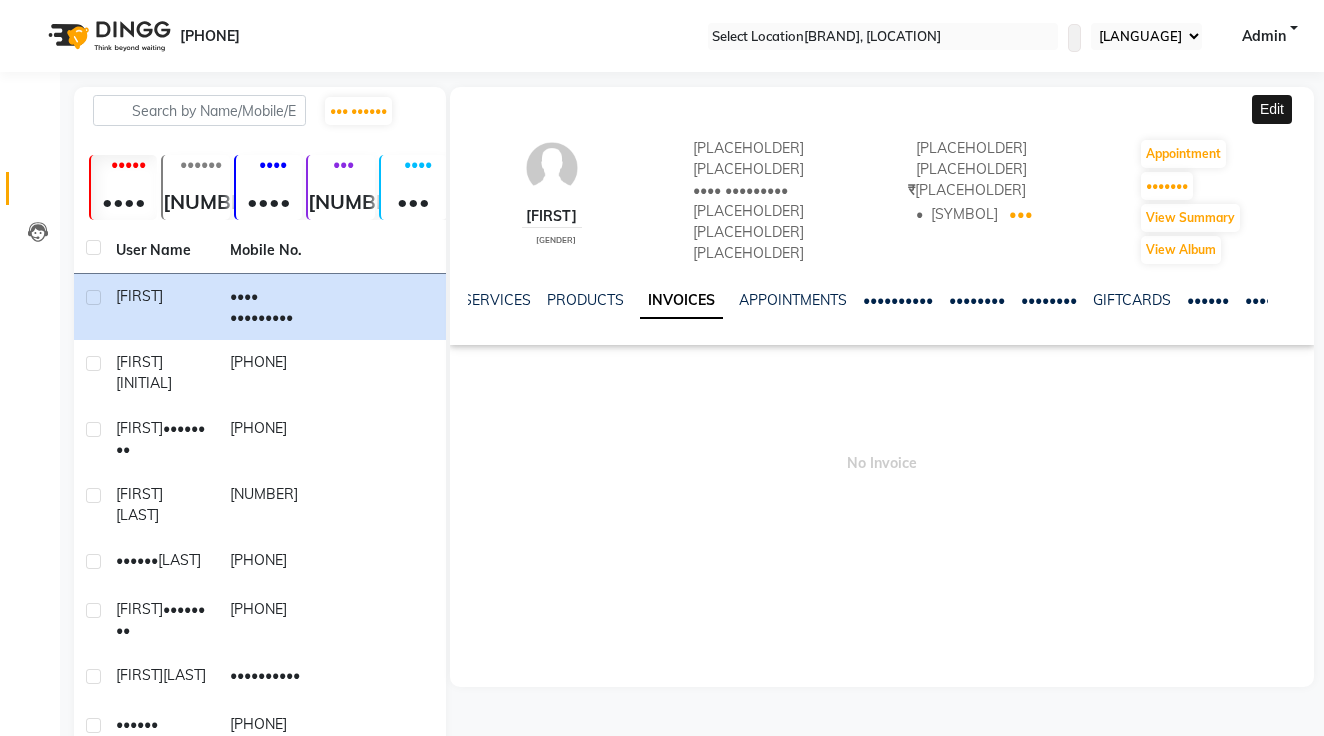 click at bounding box center [1306, 107] 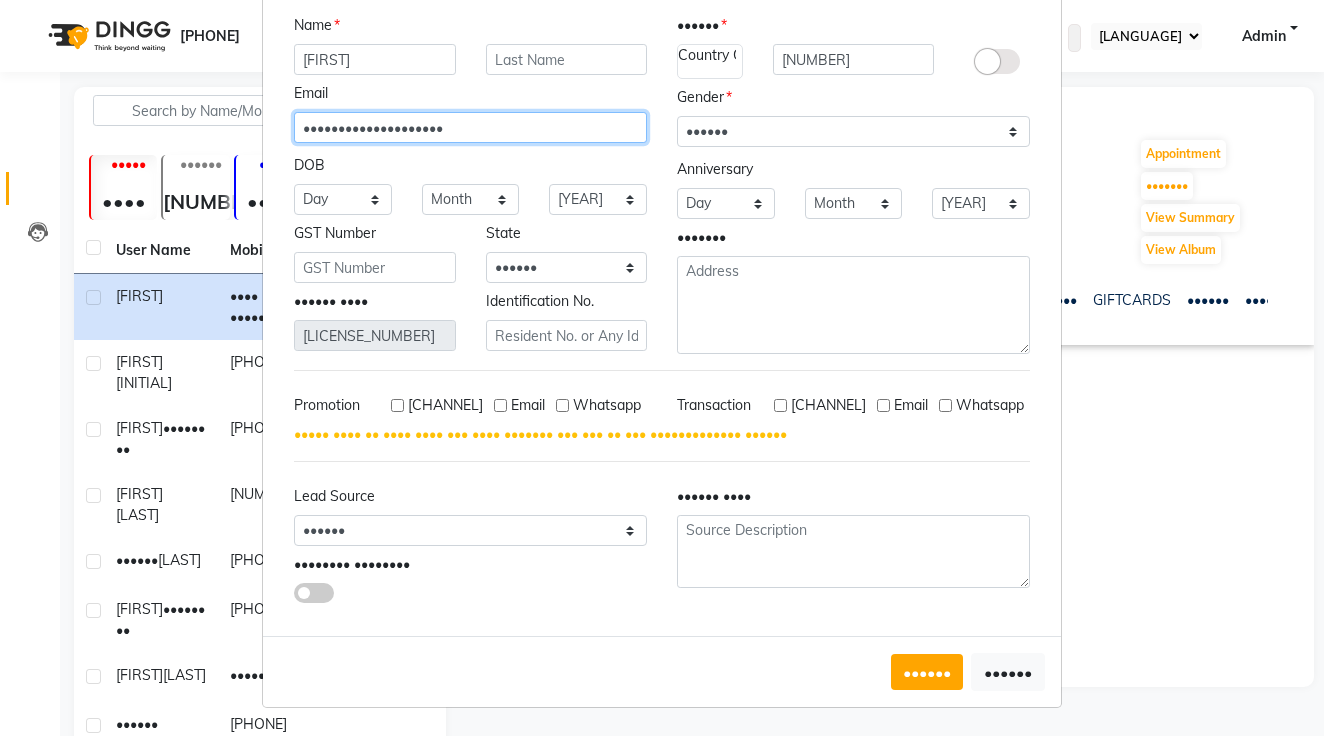 scroll, scrollTop: 98, scrollLeft: 0, axis: vertical 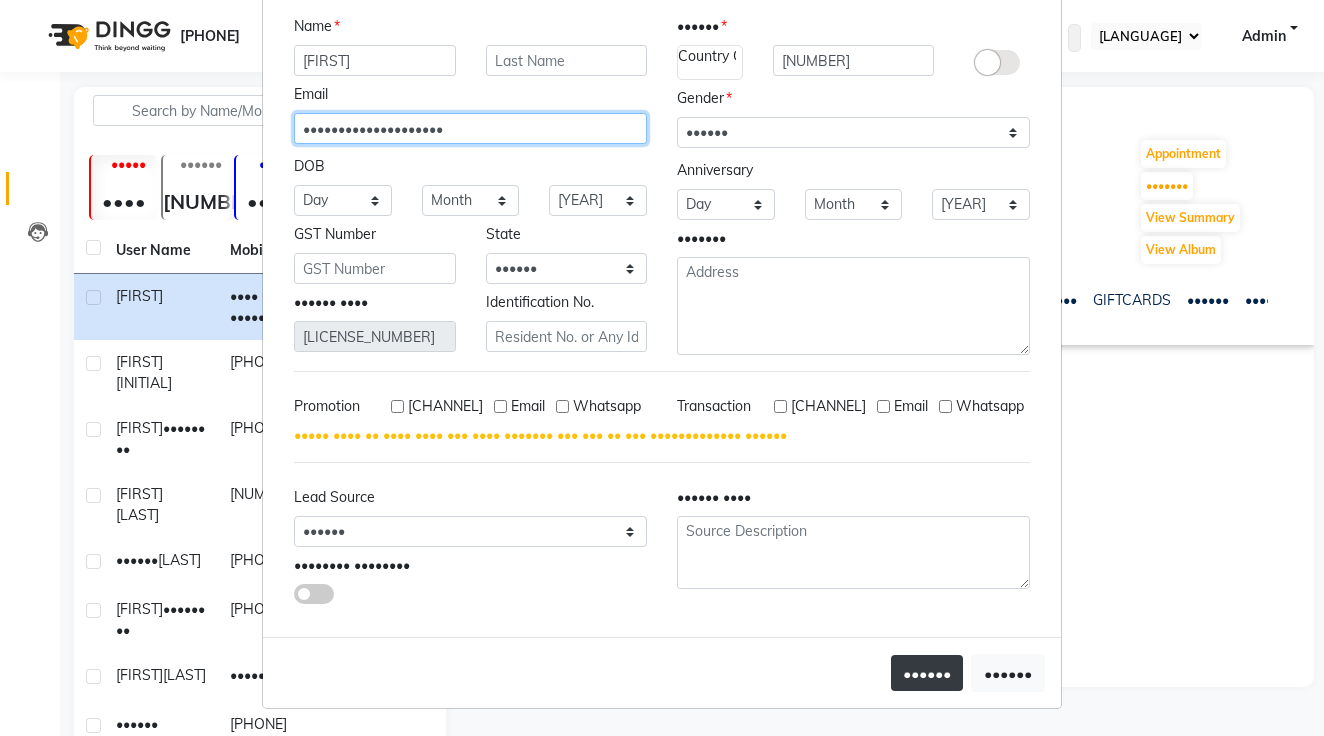 type on "••••••••••••••••••••" 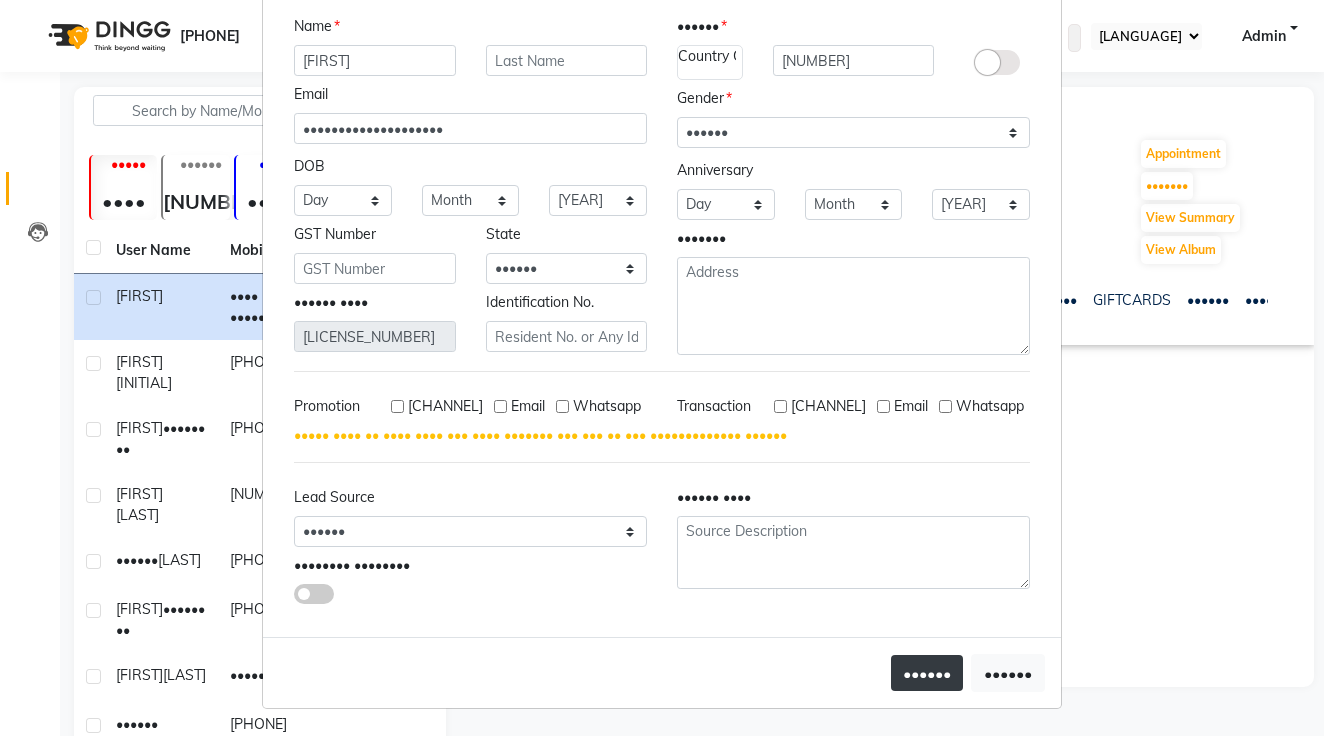 click on "••••••" at bounding box center (927, 673) 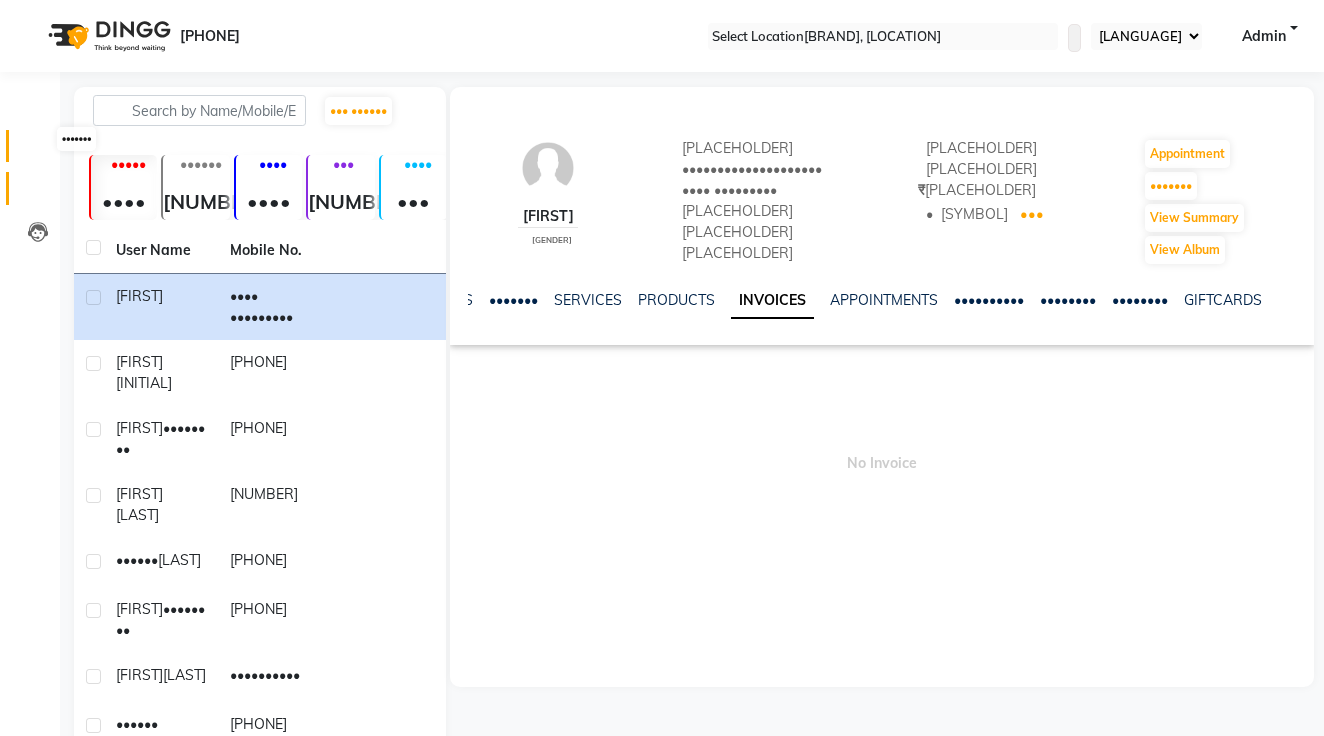 click at bounding box center (38, 151) 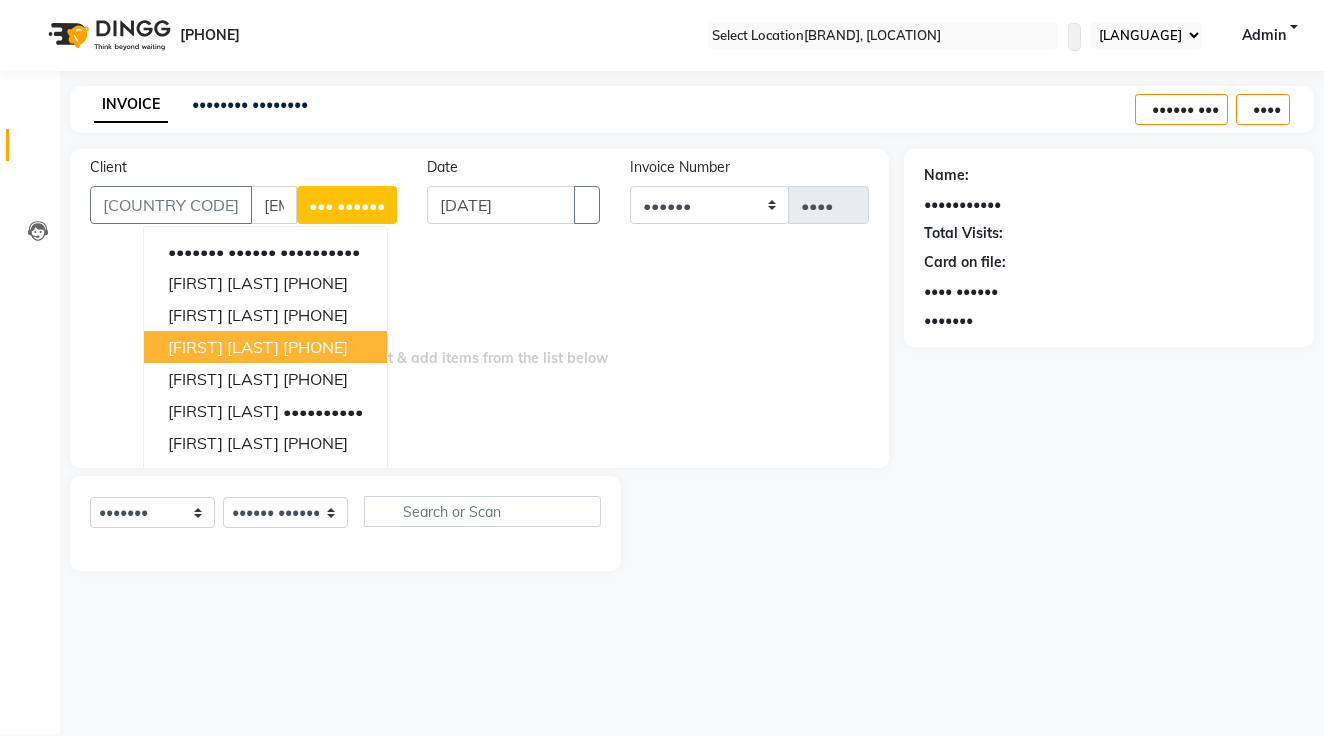scroll, scrollTop: 0, scrollLeft: 0, axis: both 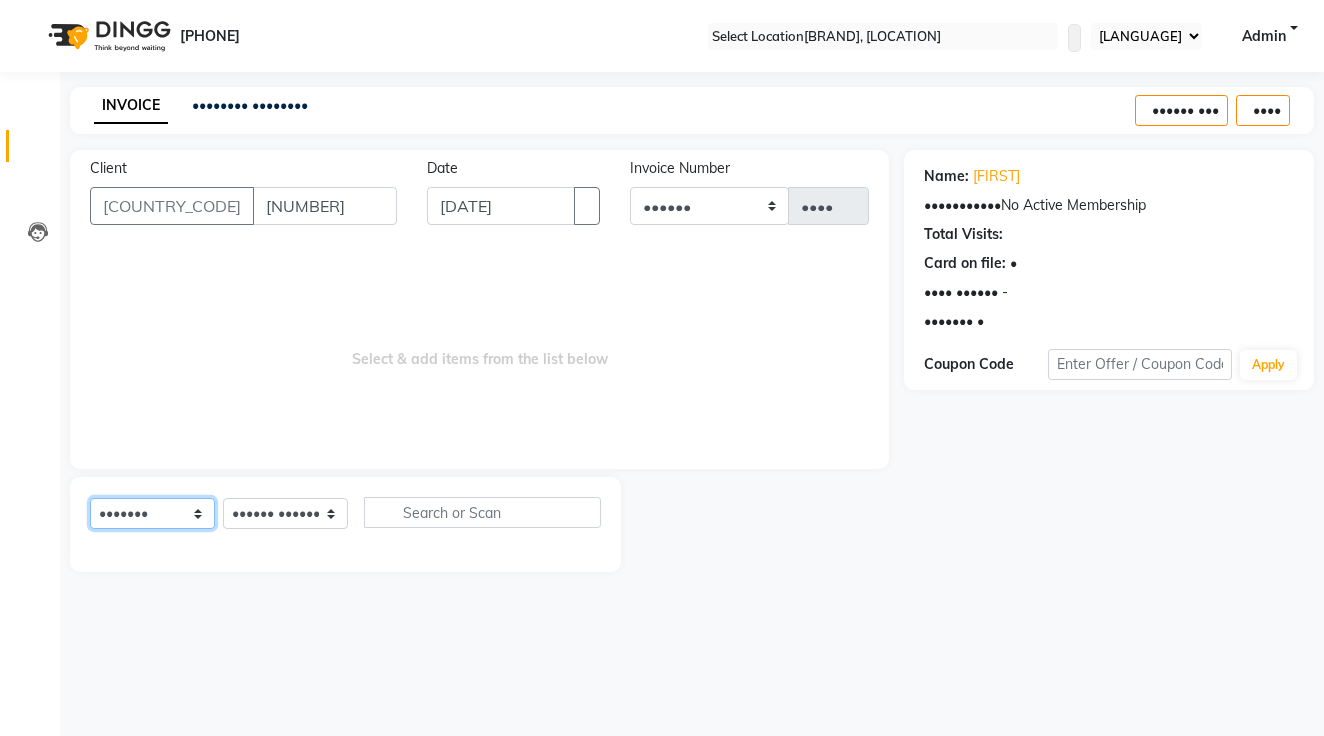 select on "•" 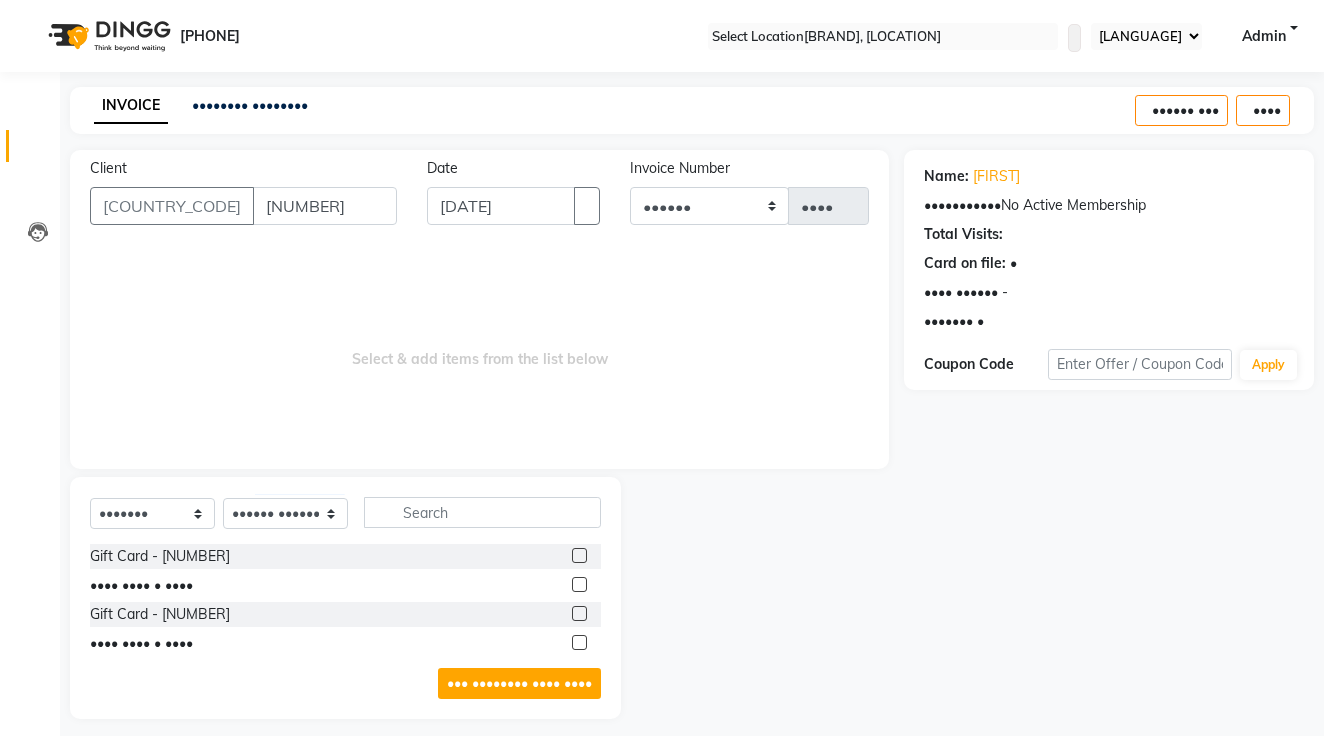 click at bounding box center (579, 613) 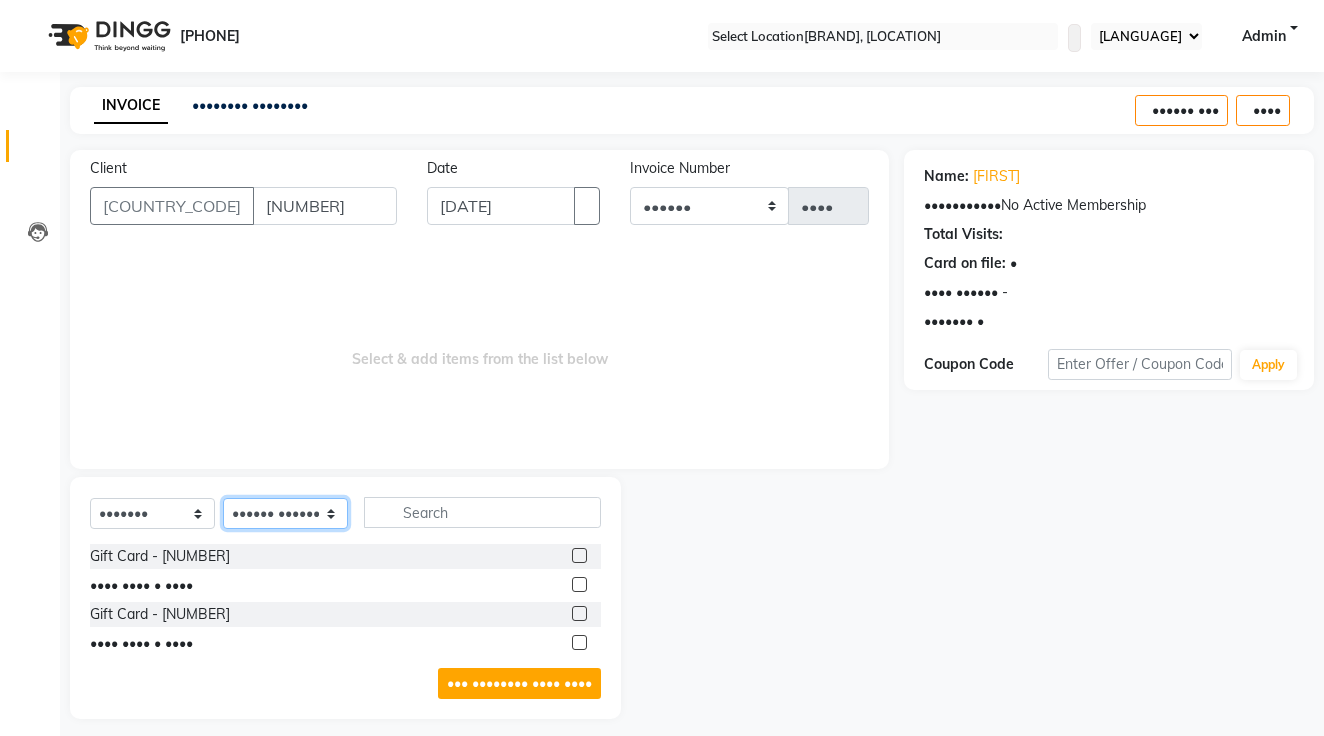 select on "[NUMBER]" 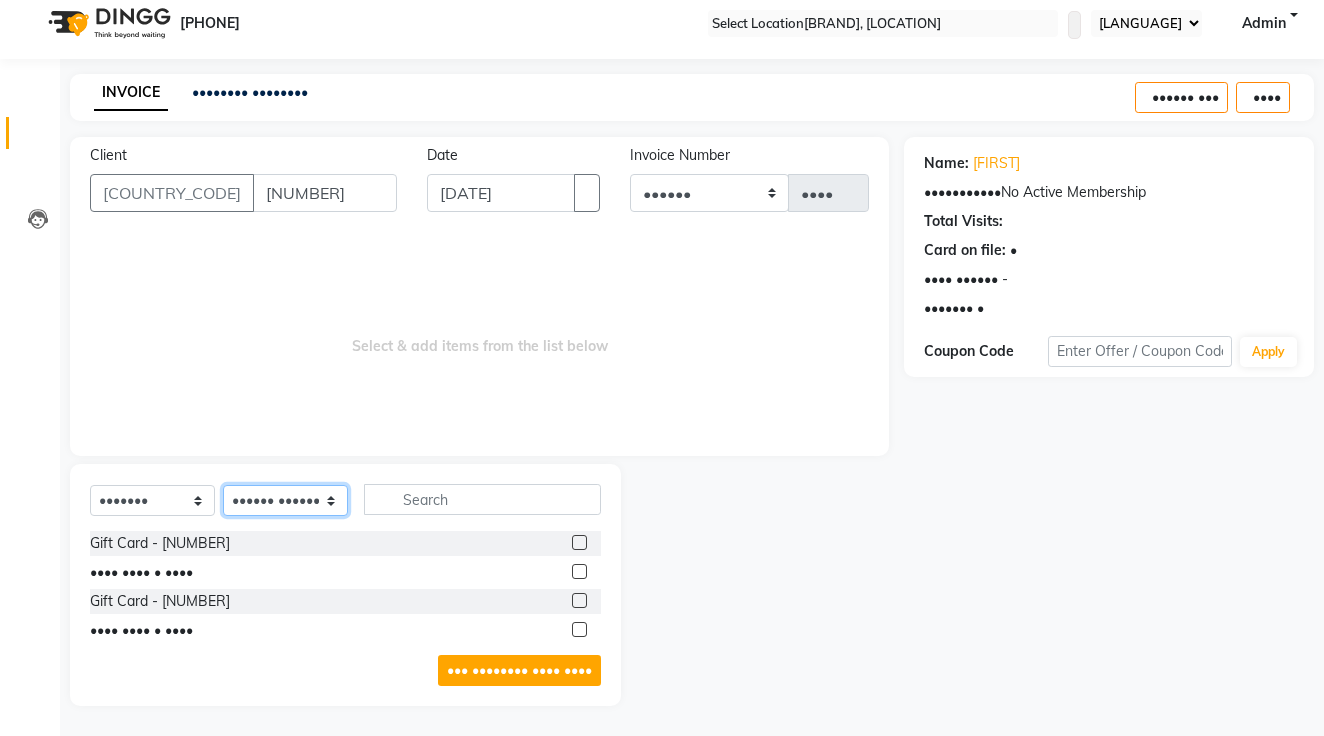 scroll, scrollTop: 12, scrollLeft: 0, axis: vertical 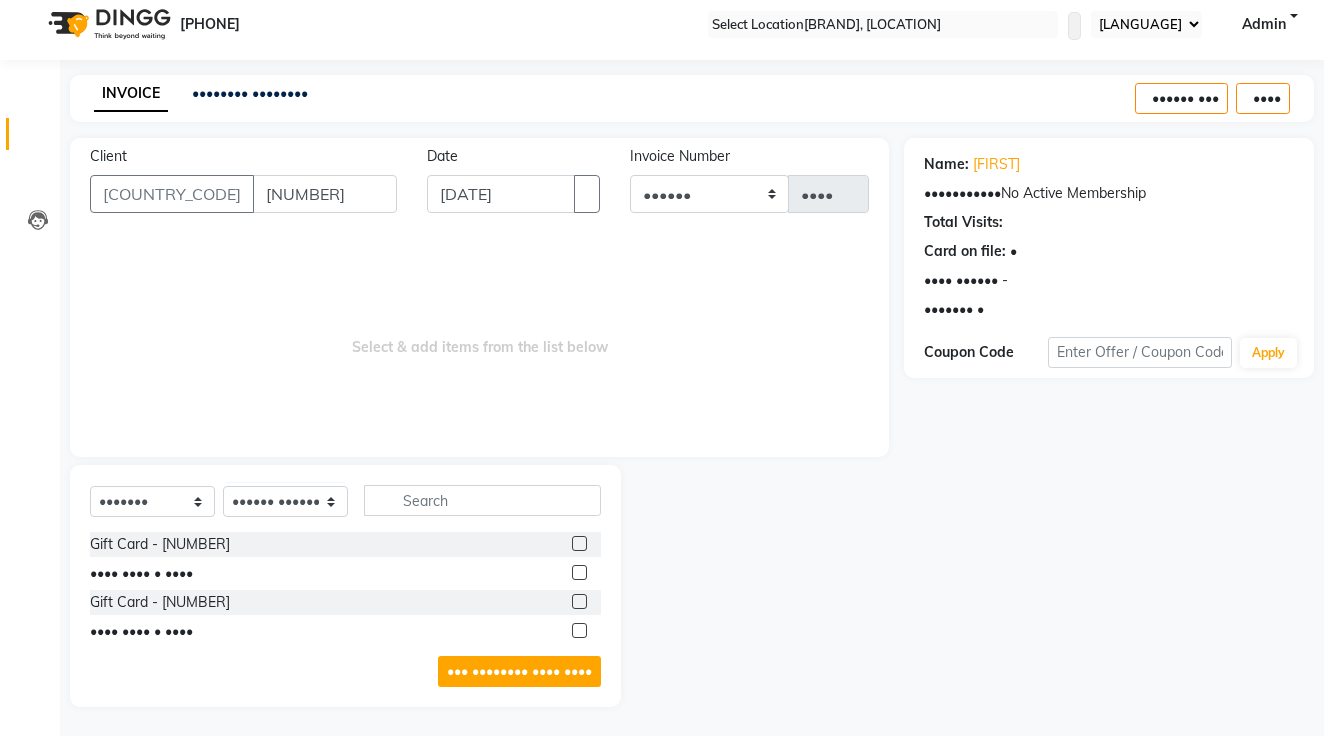 click at bounding box center [579, 601] 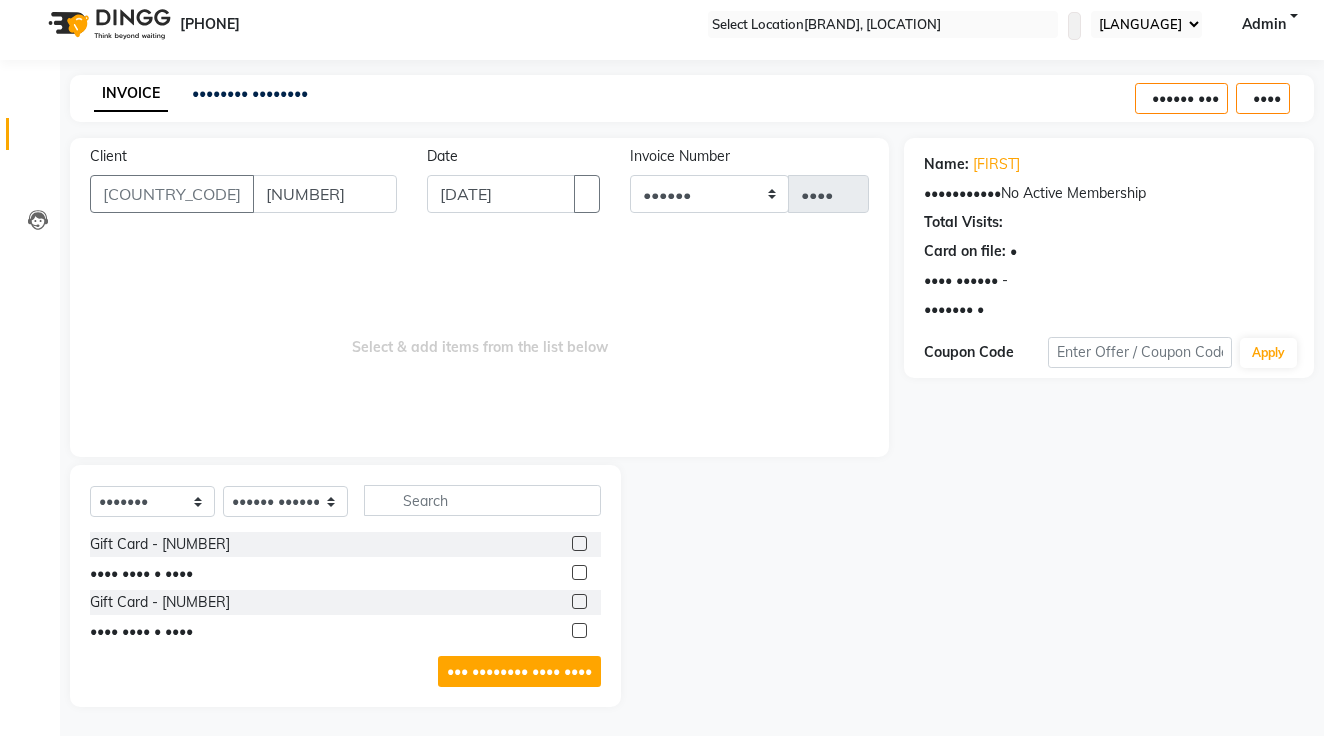 checkbox on "[BOOLEAN]" 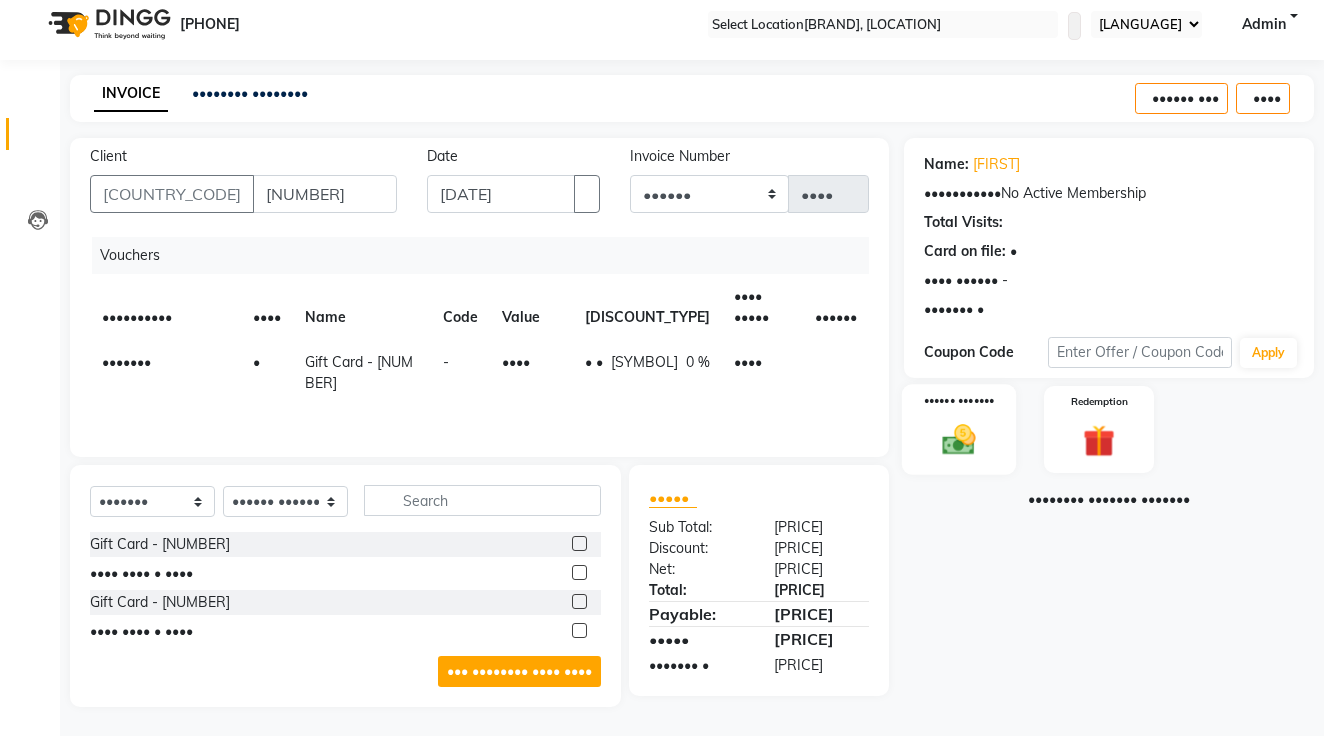 click at bounding box center (959, 440) 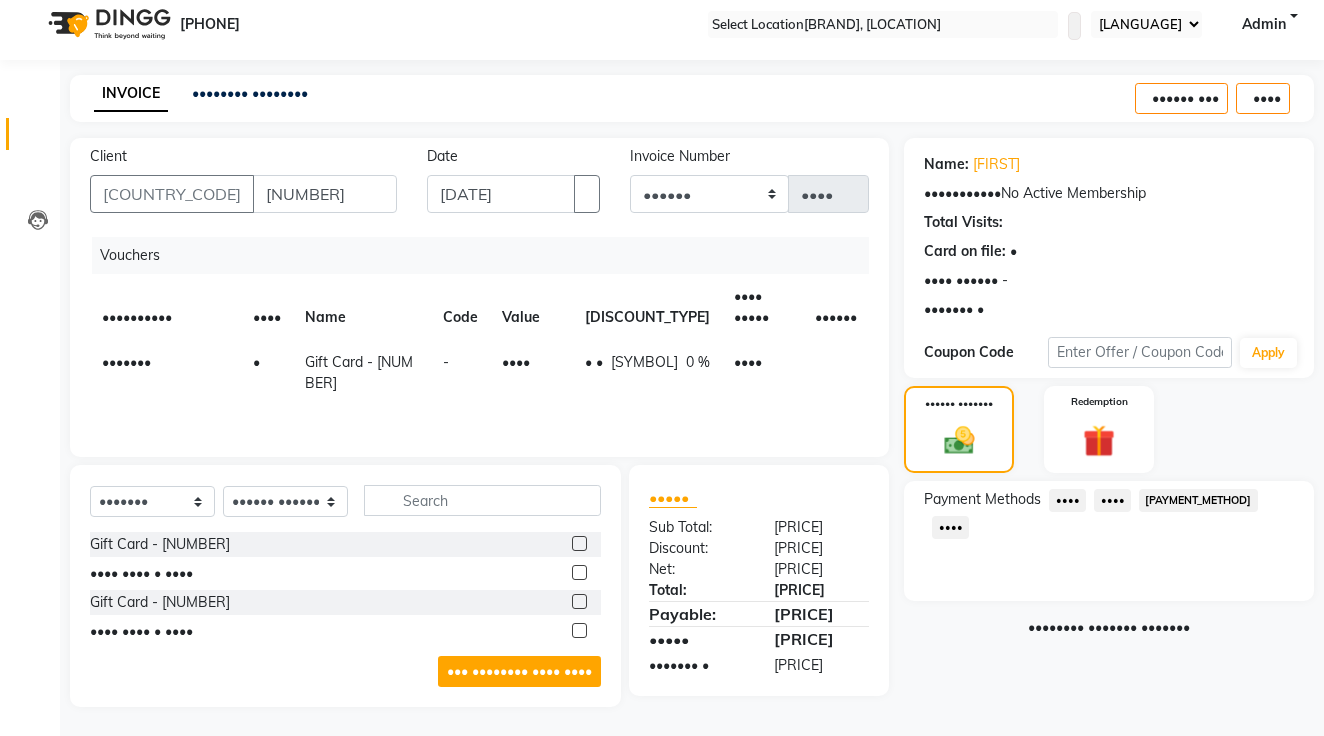 click on "[PAYMENT_METHOD]" at bounding box center [1067, 500] 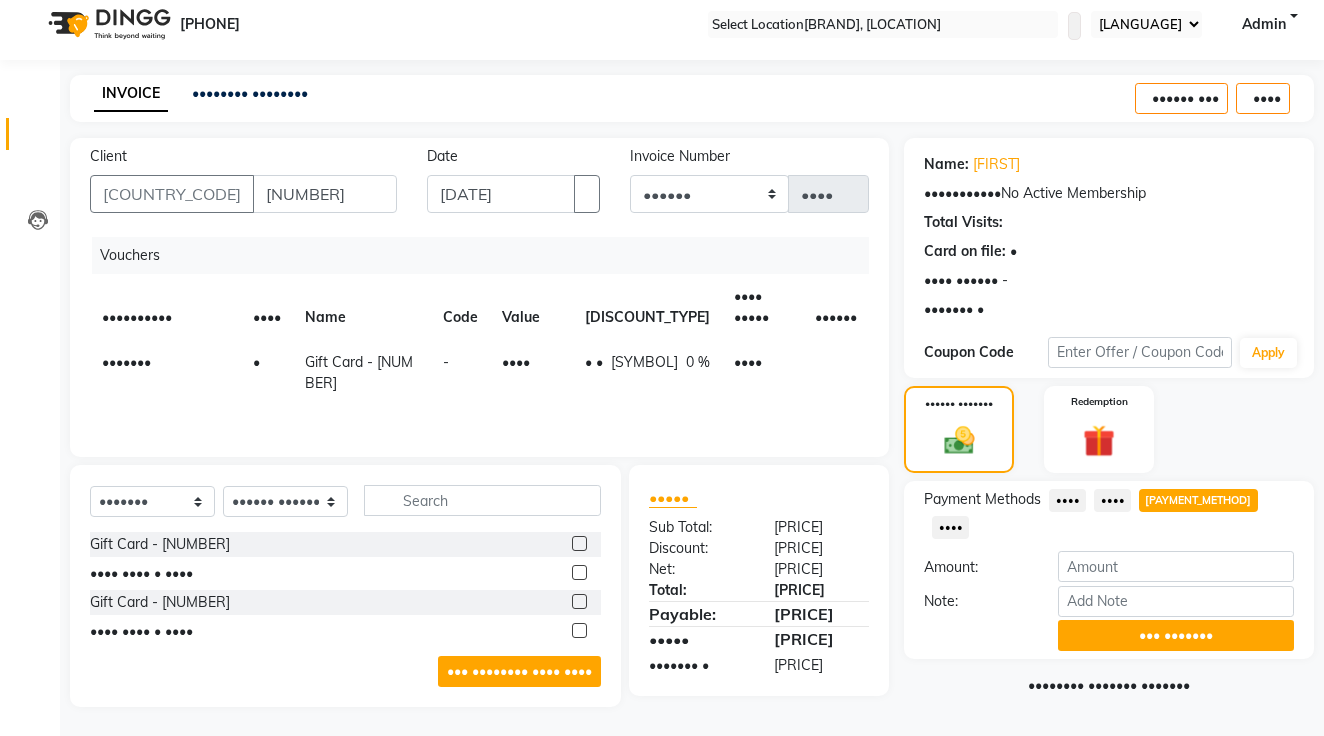 click on "••••" at bounding box center (1067, 500) 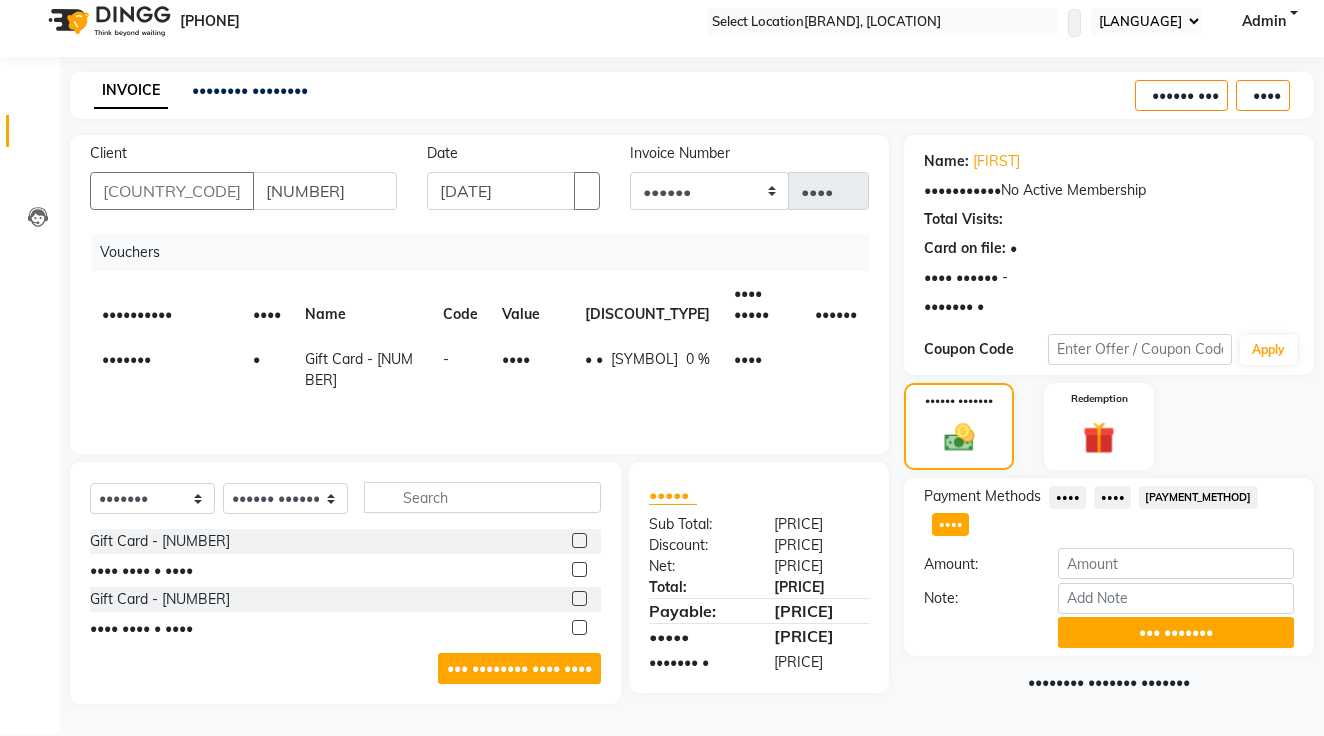 scroll, scrollTop: 12, scrollLeft: 0, axis: vertical 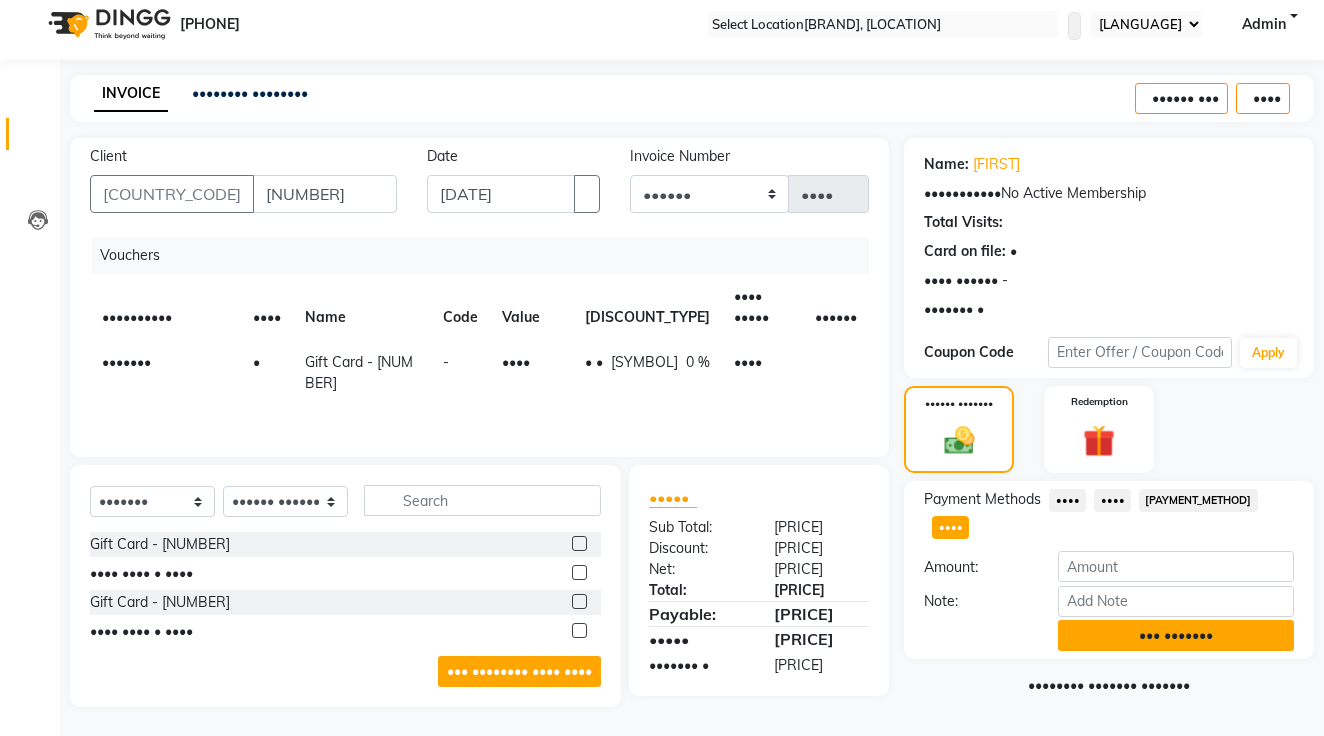 click on "••• •••••••" at bounding box center (1176, 635) 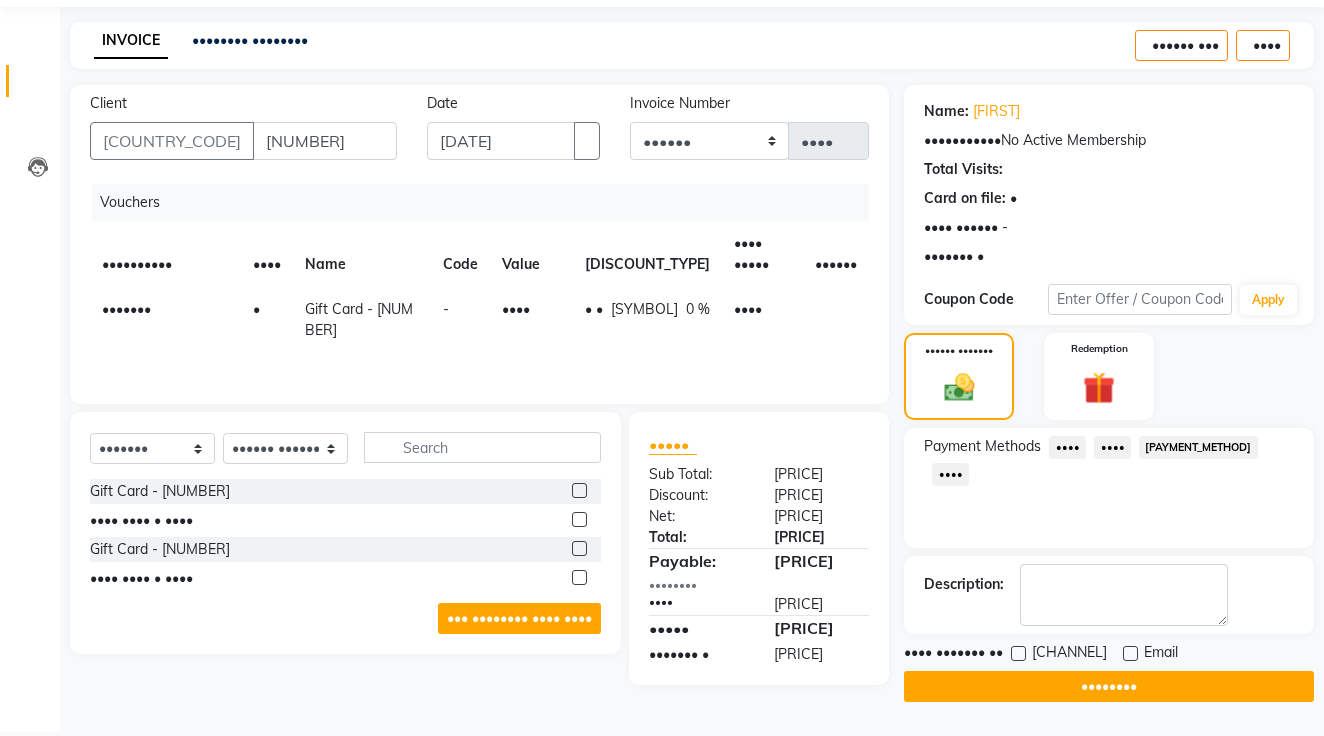 scroll, scrollTop: 64, scrollLeft: 0, axis: vertical 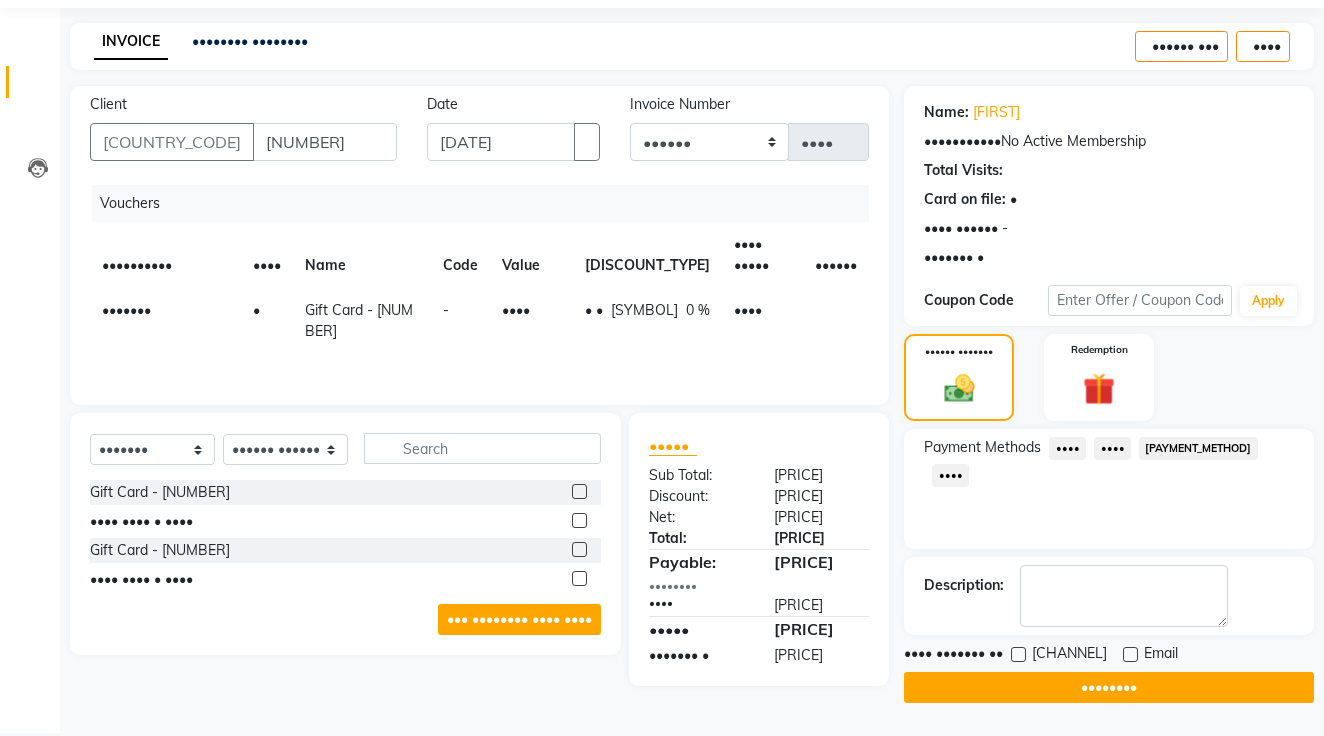 click on "••••••••" at bounding box center [1109, 687] 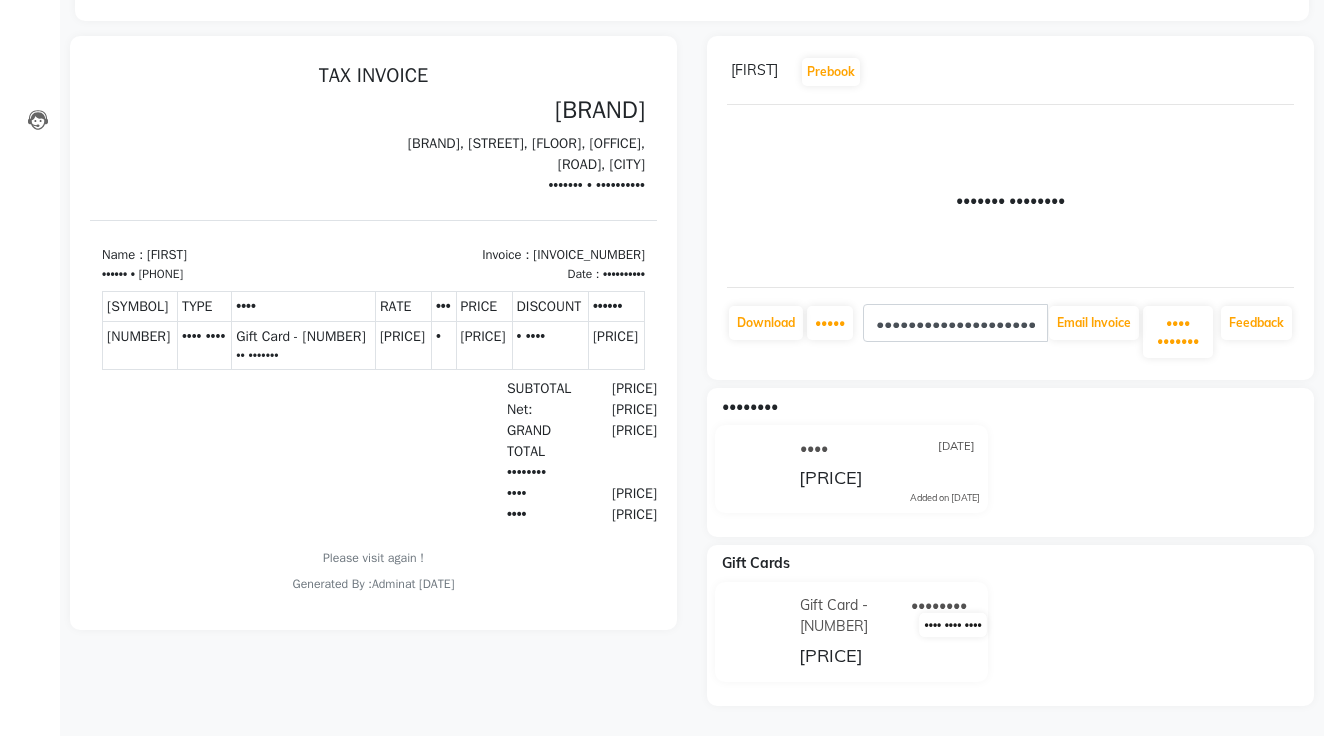 scroll, scrollTop: 111, scrollLeft: 0, axis: vertical 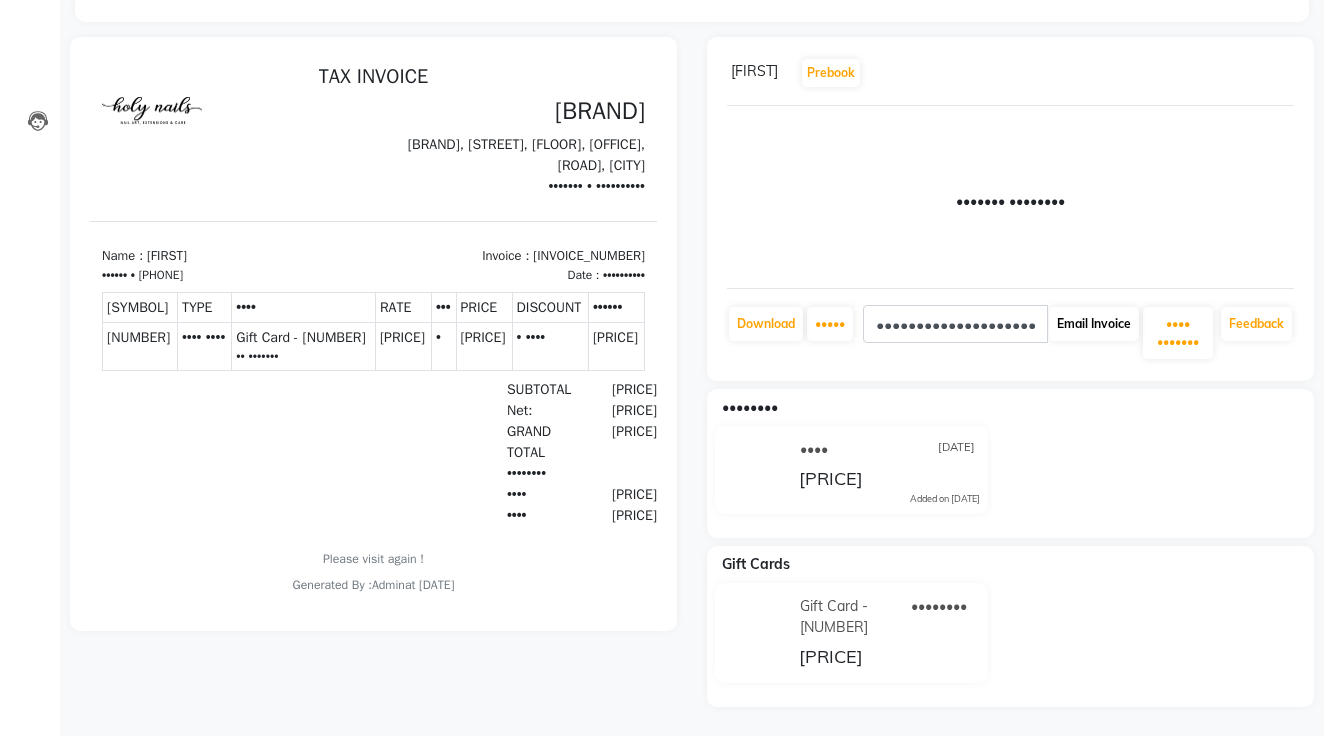 click on "Email Invoice" at bounding box center [1094, 324] 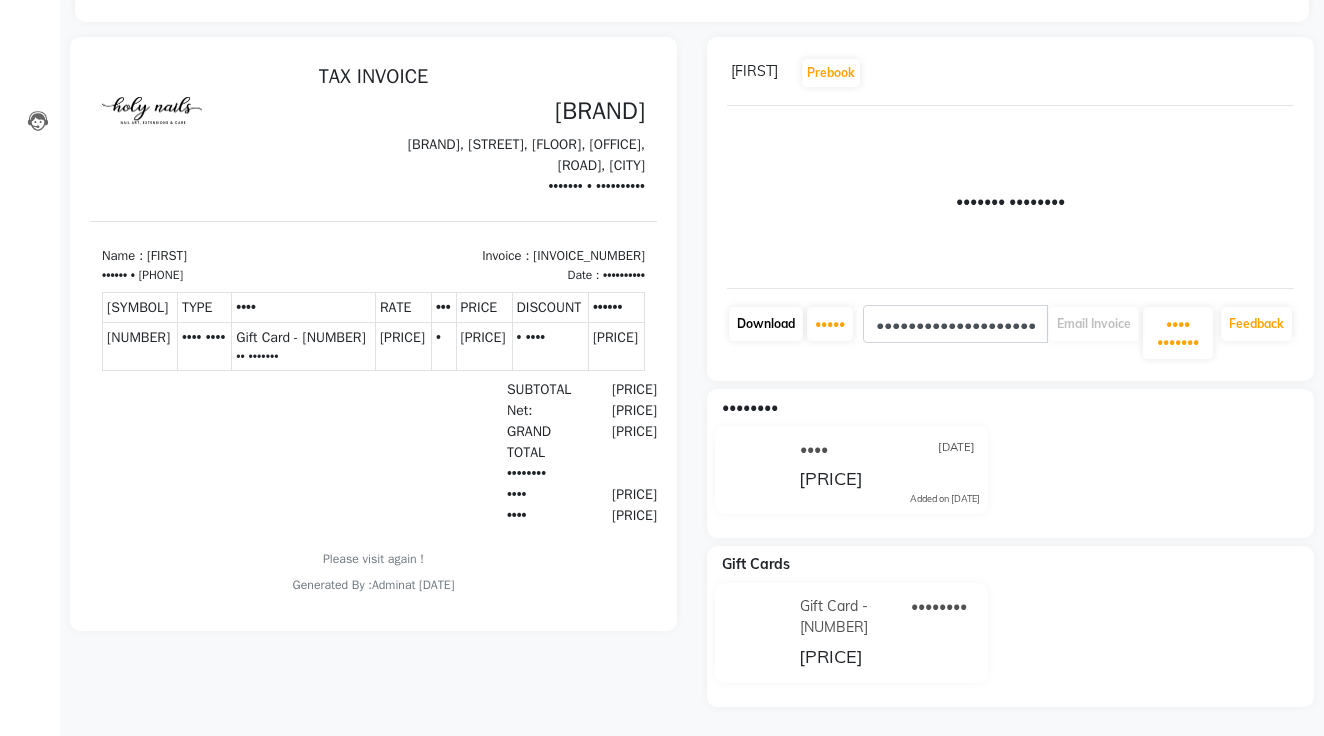 click on "Download" at bounding box center [766, 324] 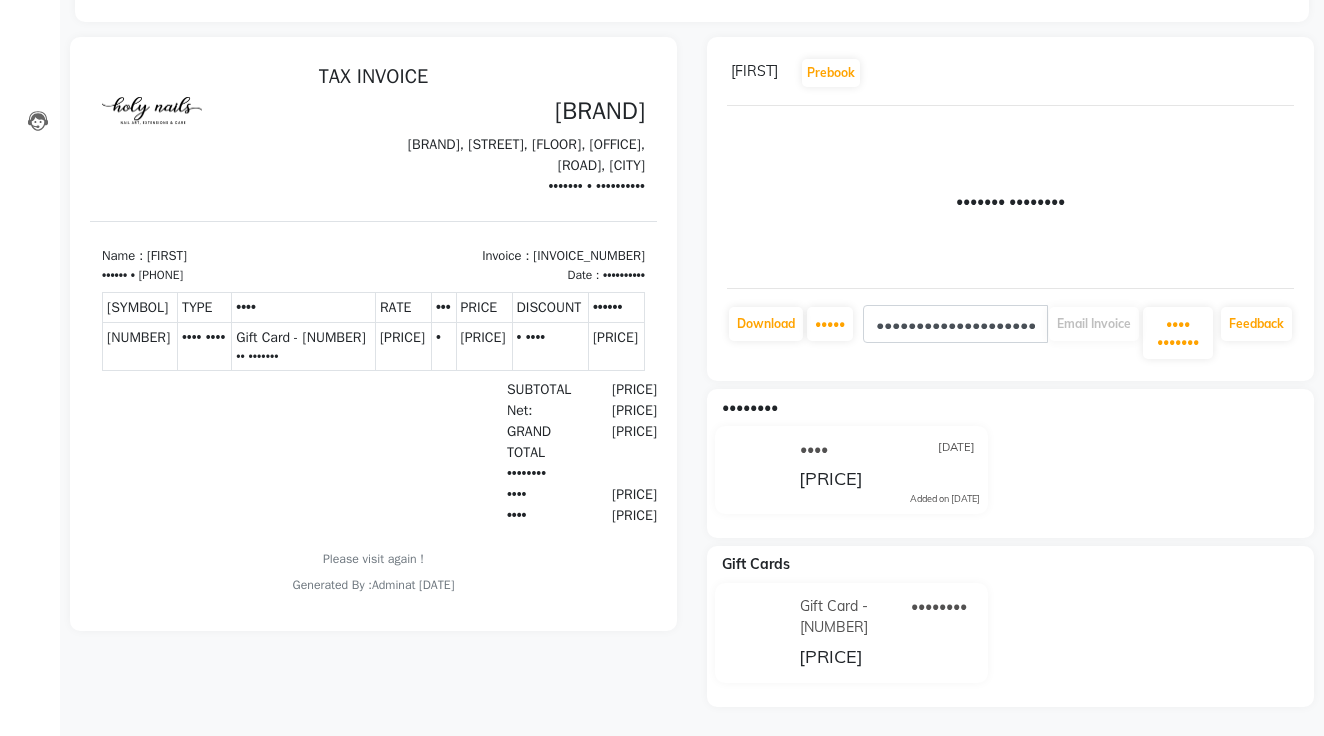 click on "••••••• ••••••••" at bounding box center [1010, 197] 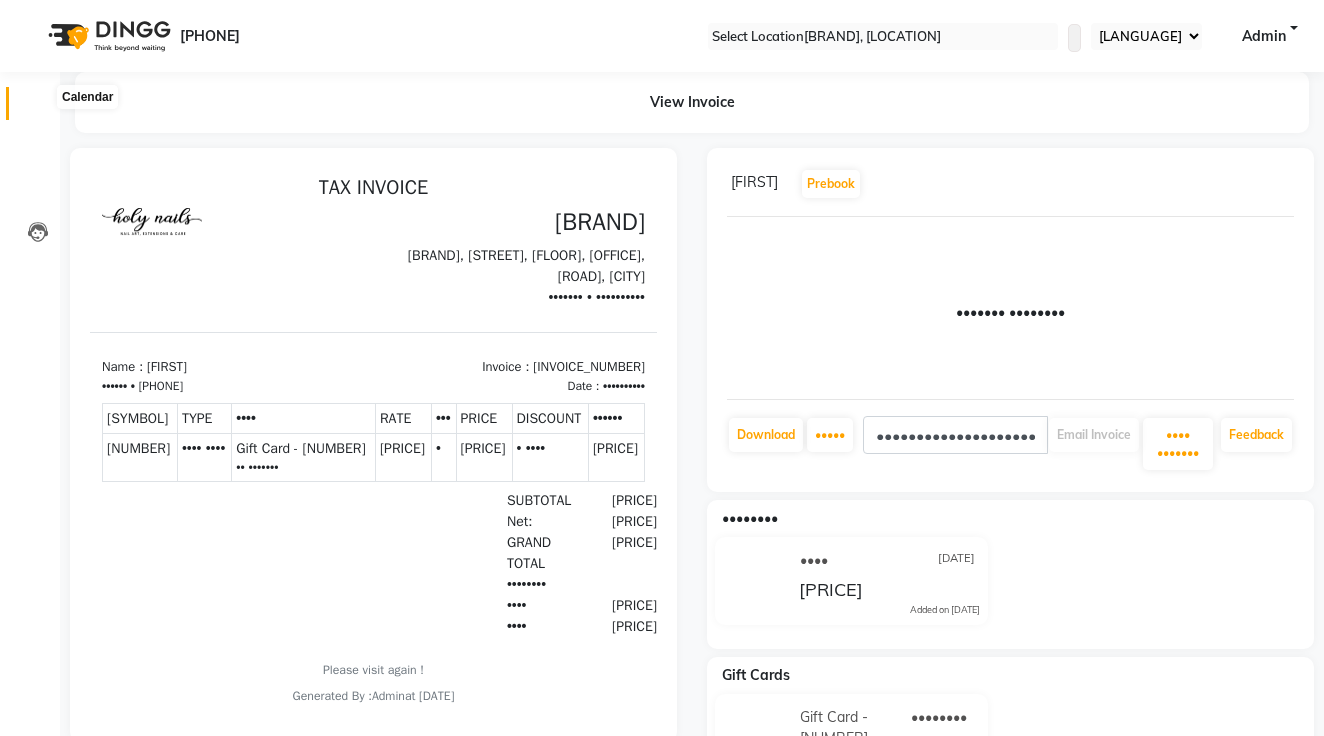 scroll, scrollTop: 0, scrollLeft: 0, axis: both 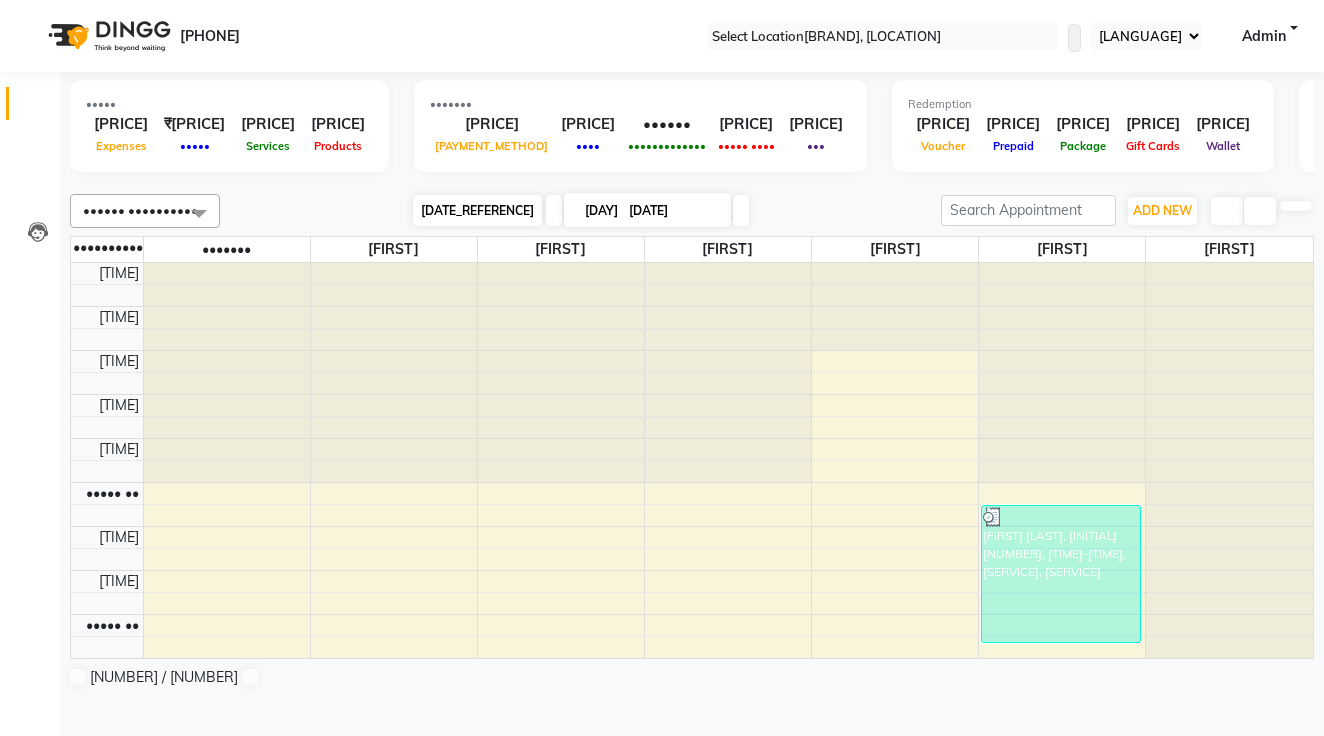 click on "[DATE_REFERENCE]" at bounding box center (477, 210) 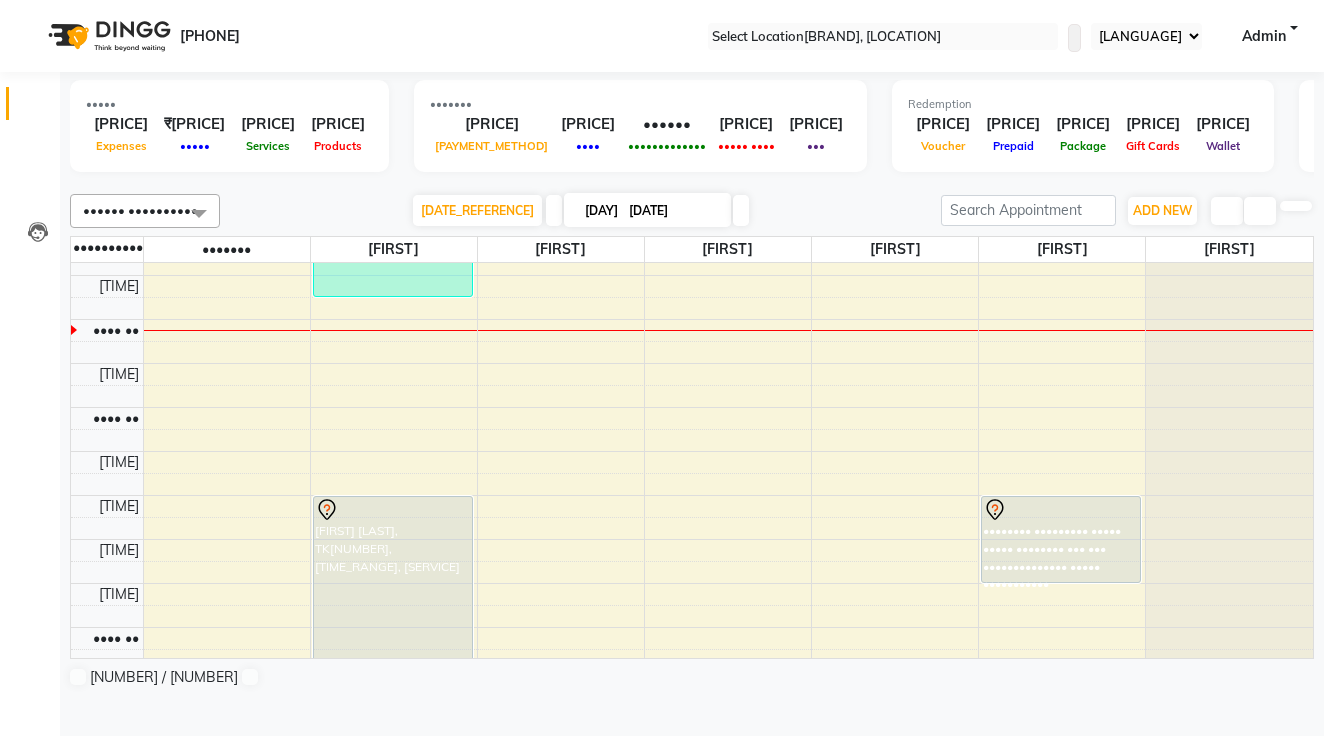 scroll, scrollTop: 678, scrollLeft: 0, axis: vertical 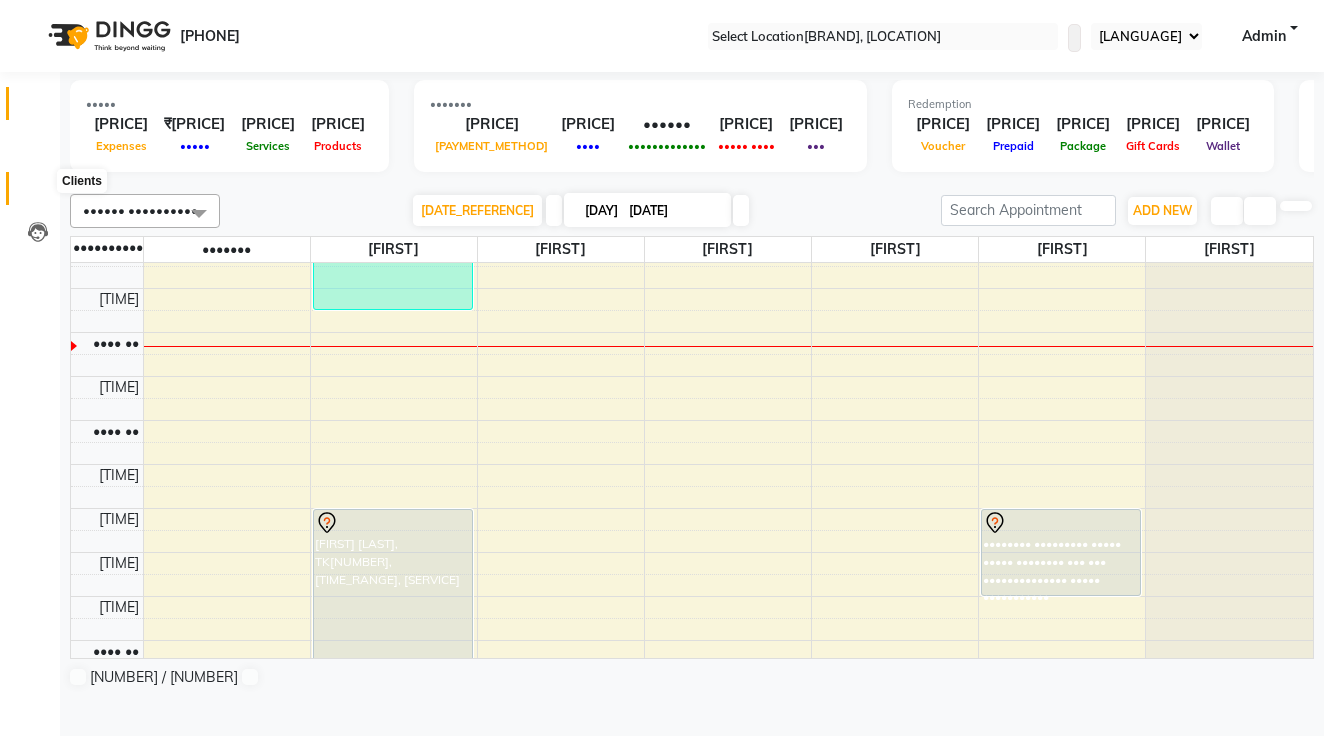 click at bounding box center (38, 193) 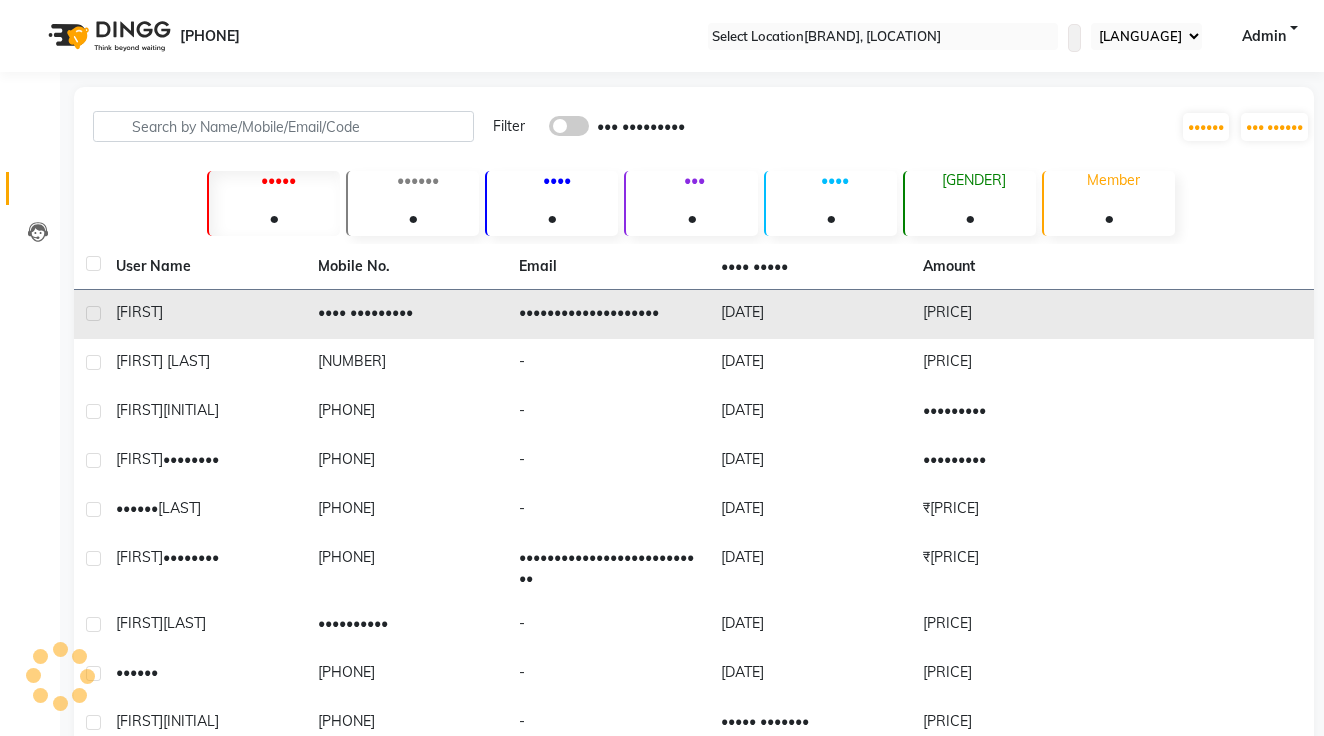 click on "[FIRST]" at bounding box center (205, 312) 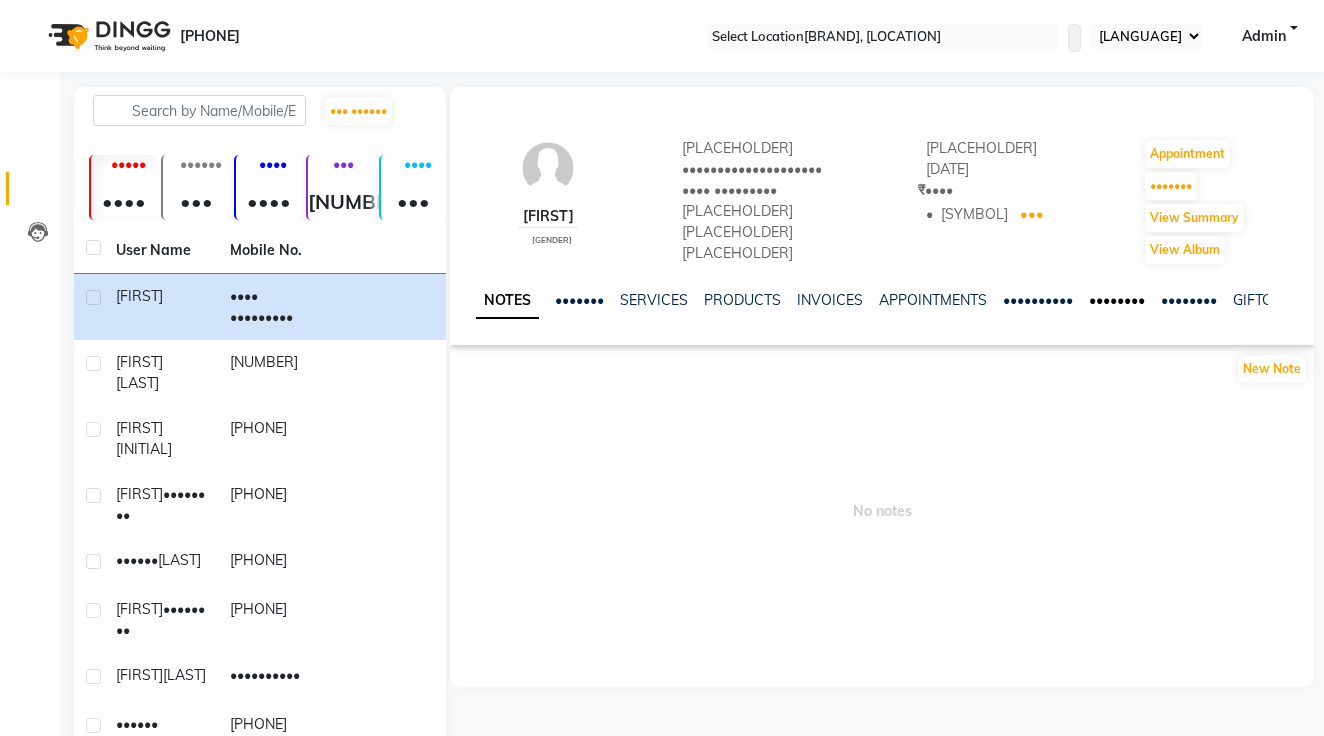 click on "••••••••" at bounding box center (1117, 300) 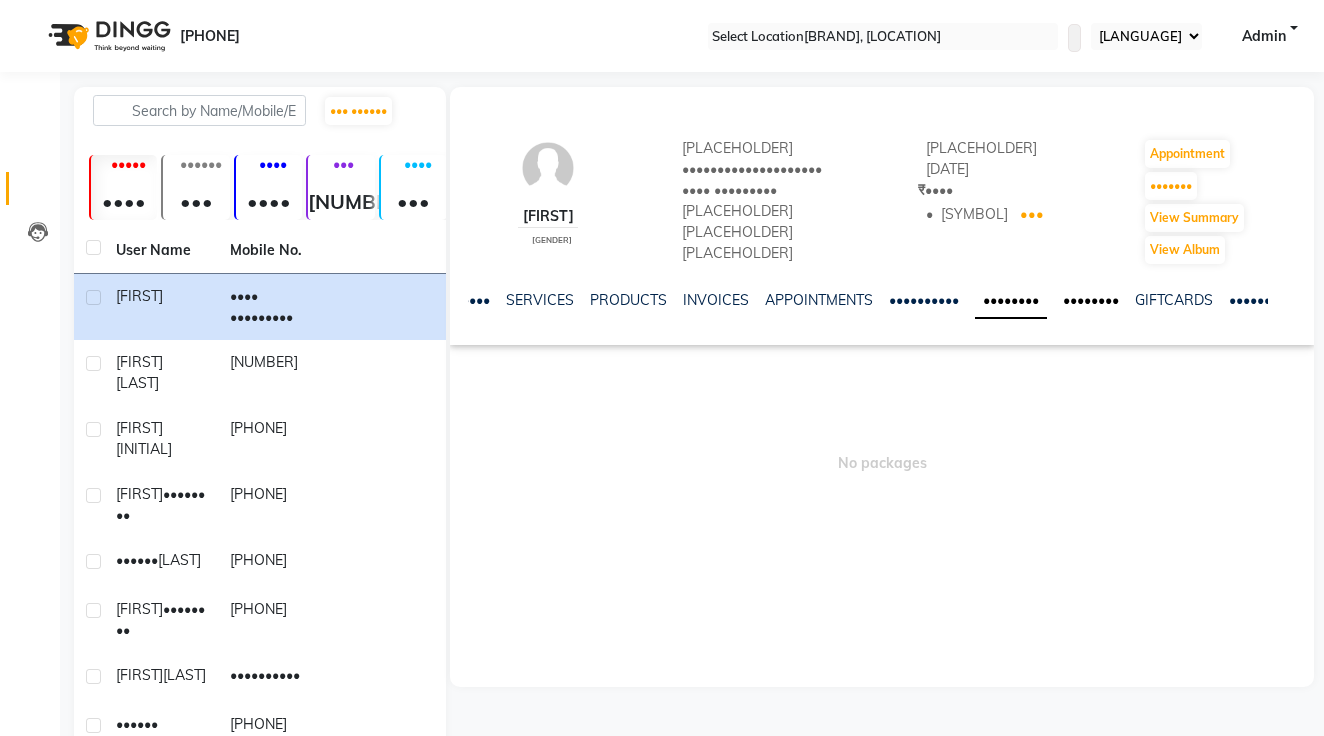 click on "••••••••" at bounding box center (1091, 300) 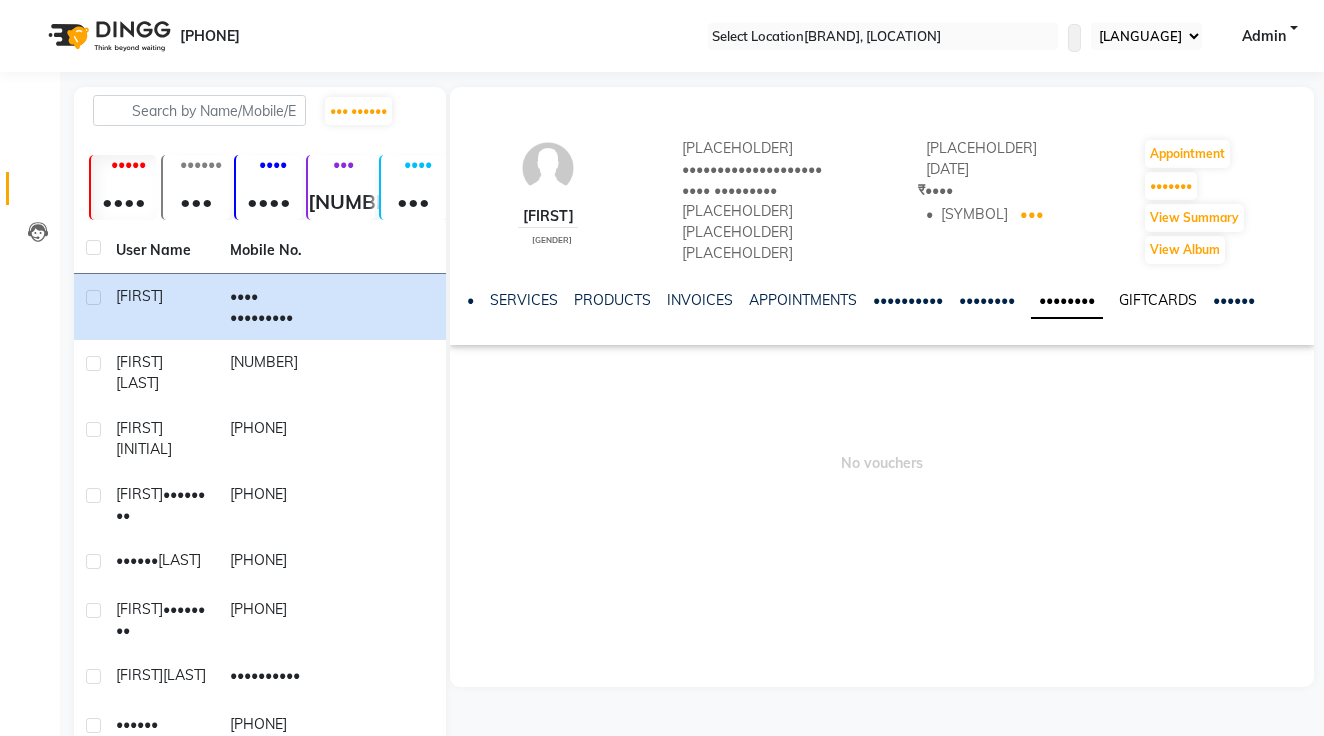 click on "GIFTCARDS" at bounding box center (1158, 300) 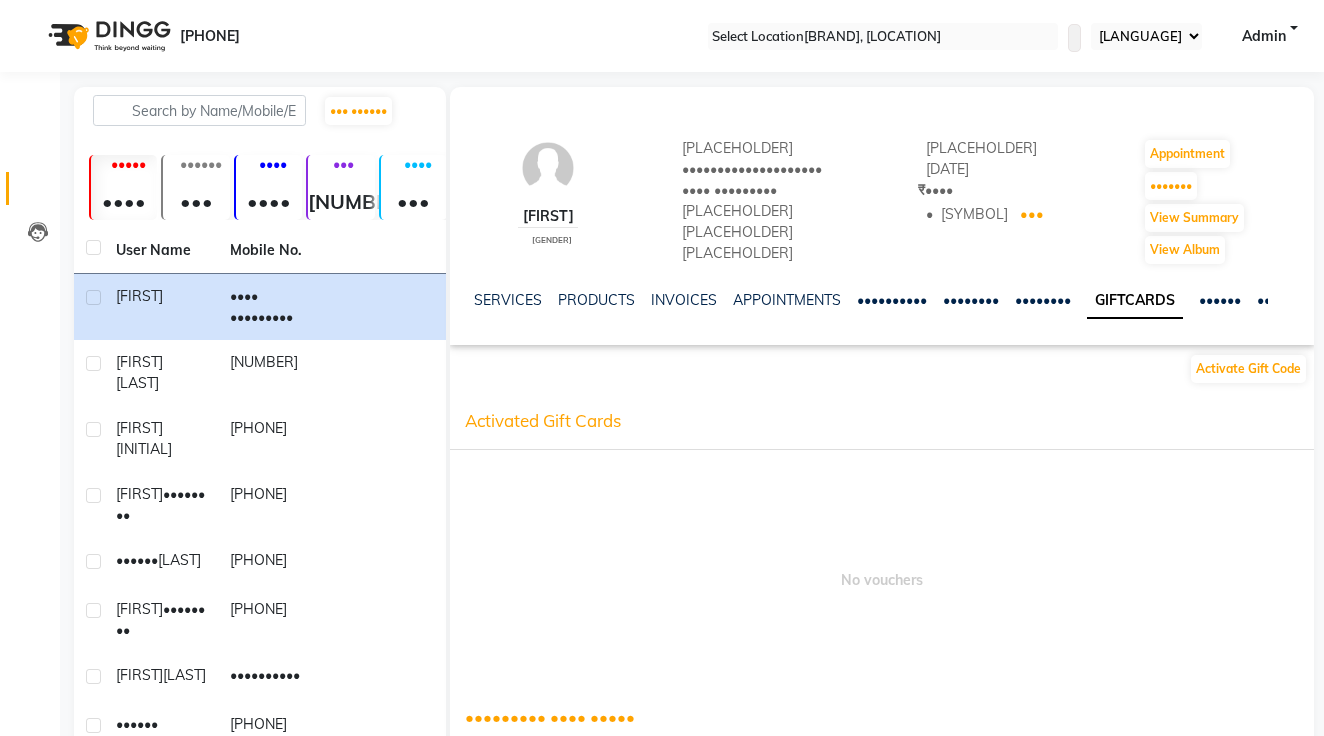 click on "Activated Gift Cards" at bounding box center (882, 421) 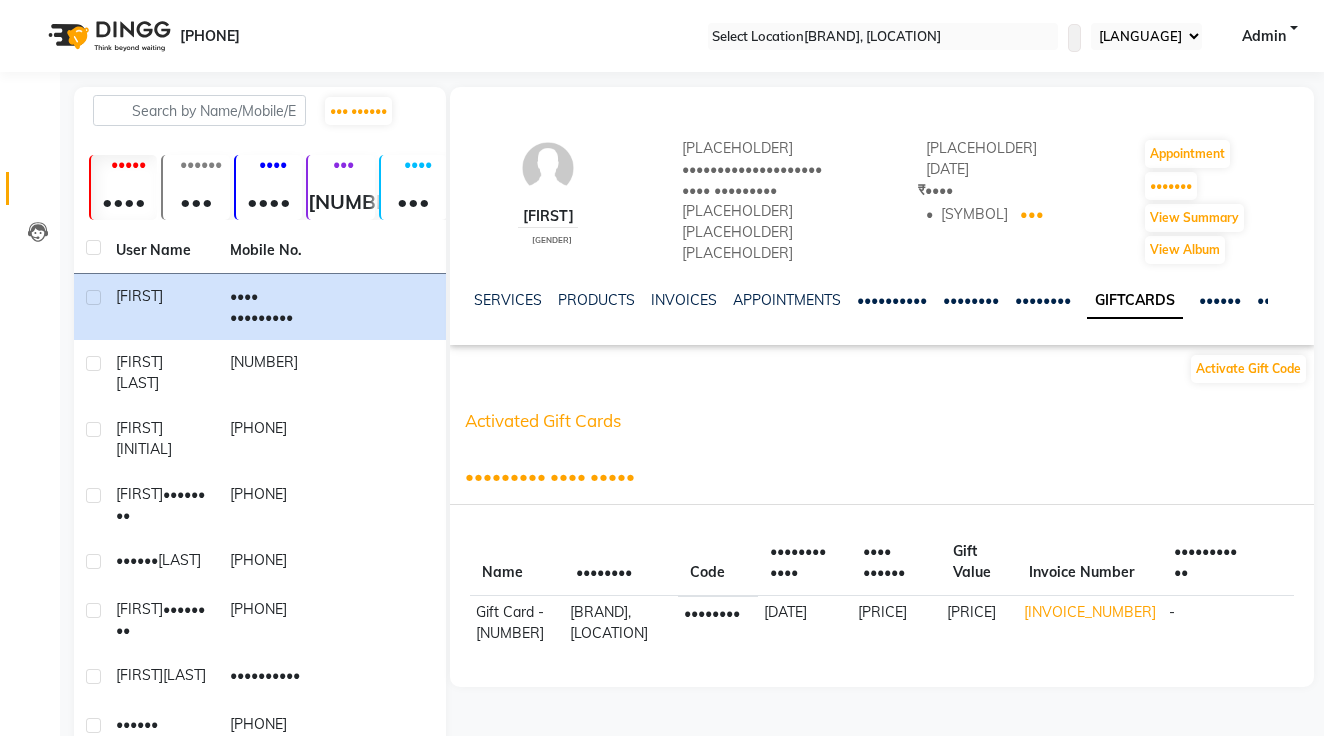 scroll, scrollTop: 66, scrollLeft: 0, axis: vertical 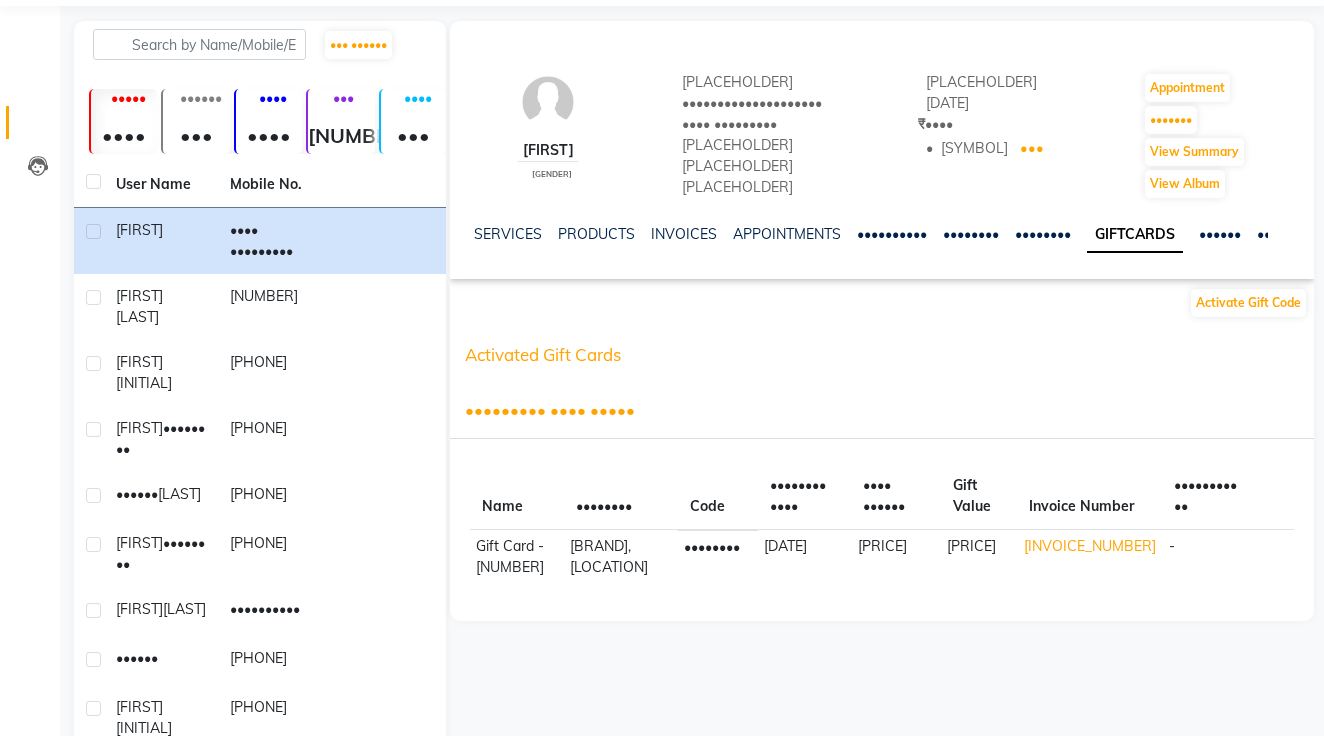 click at bounding box center (1264, 536) 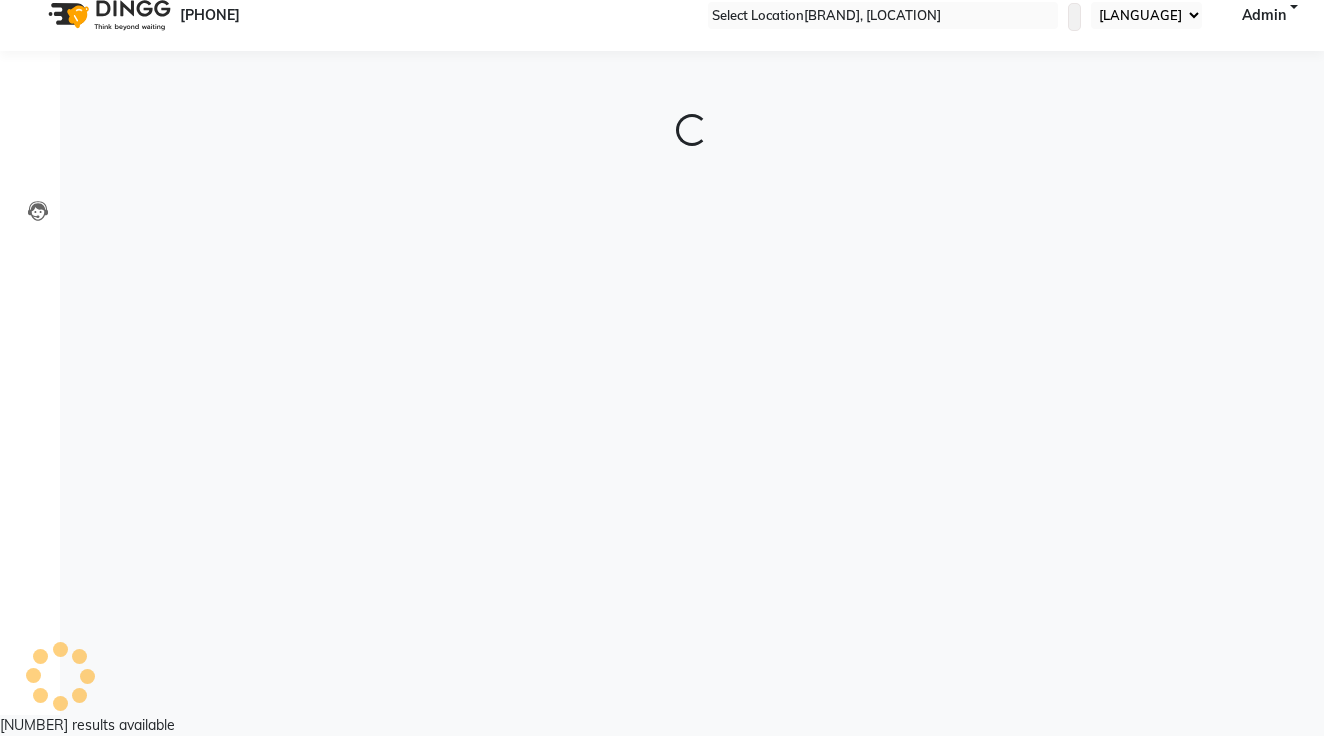 scroll, scrollTop: 0, scrollLeft: 0, axis: both 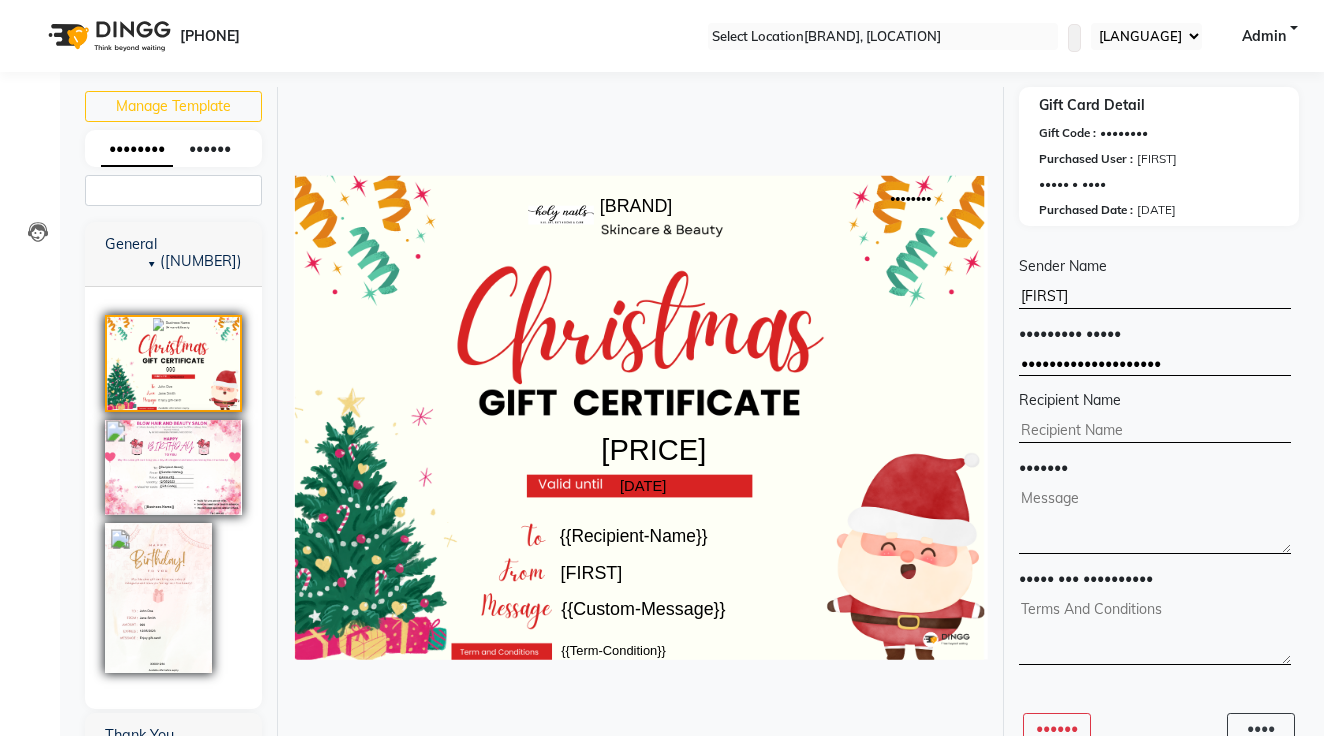 type on "••••••••••••••••••••" 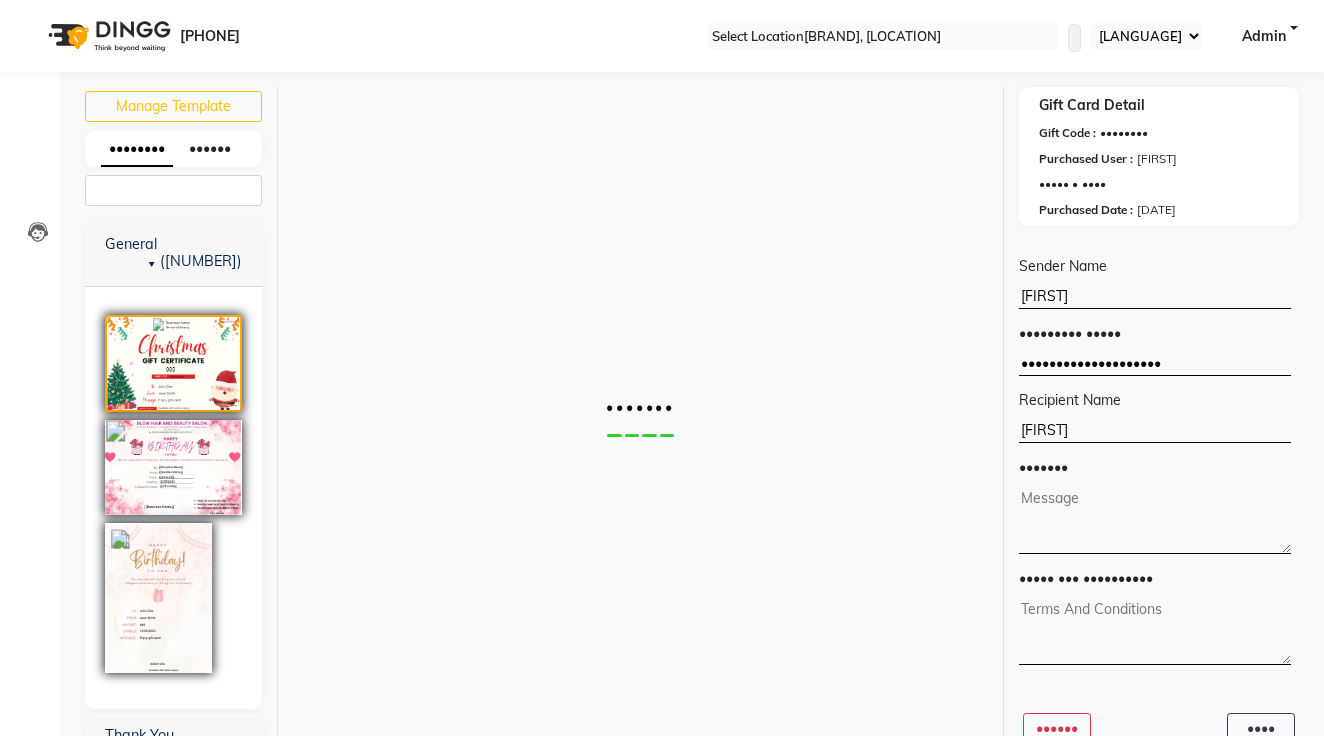 type on "[FIRST]" 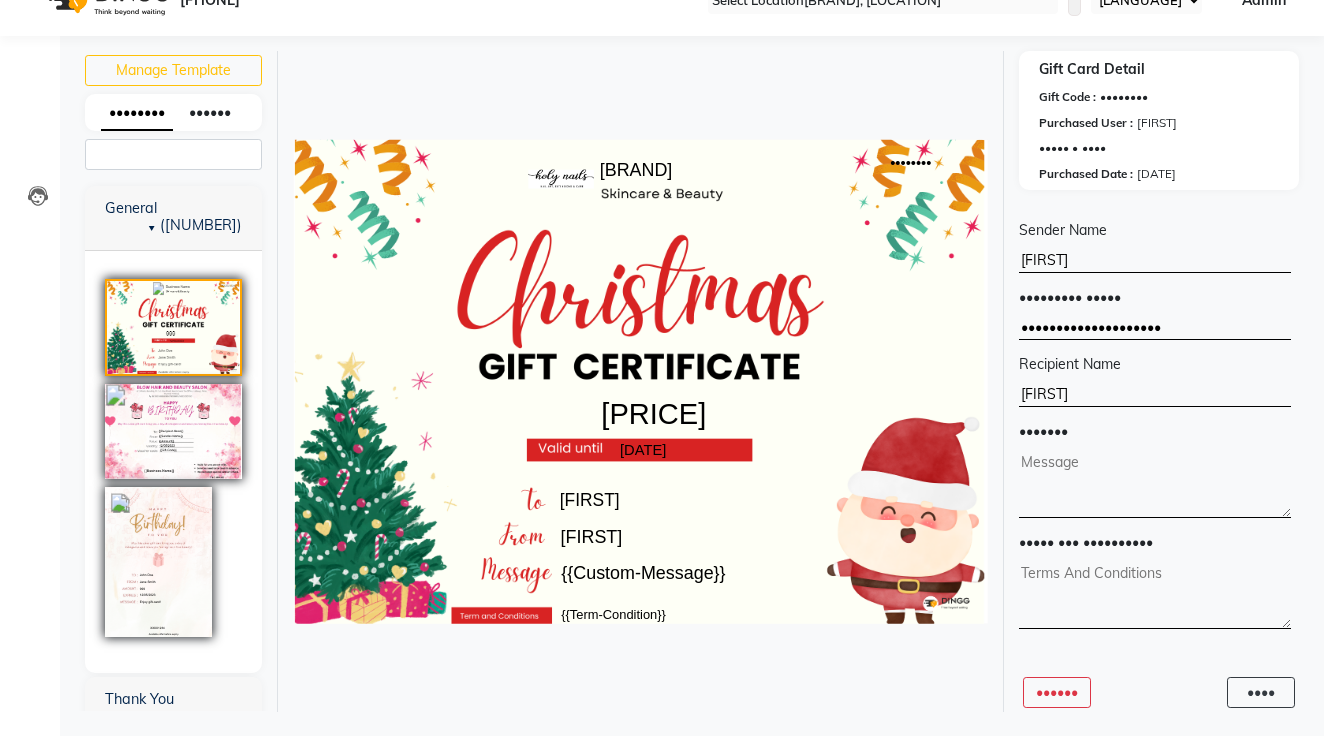 scroll, scrollTop: 35, scrollLeft: 0, axis: vertical 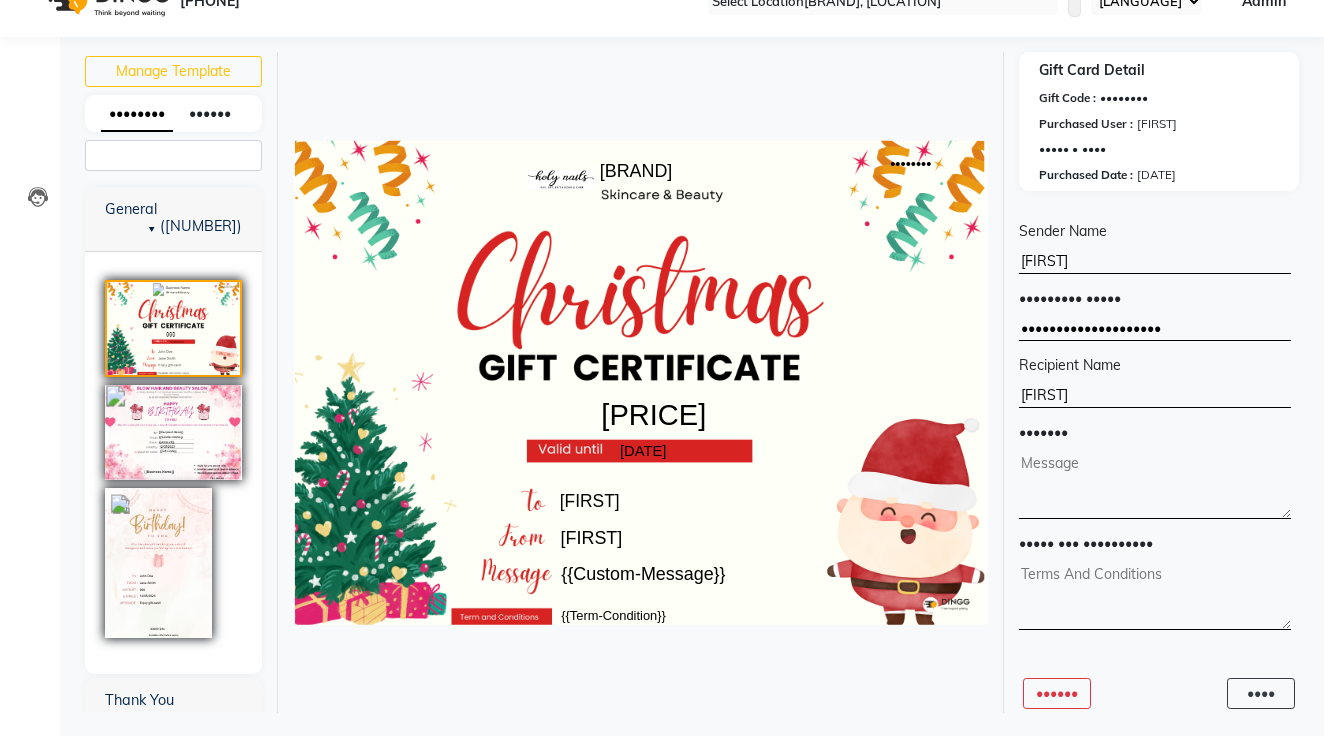 click at bounding box center [1155, 596] 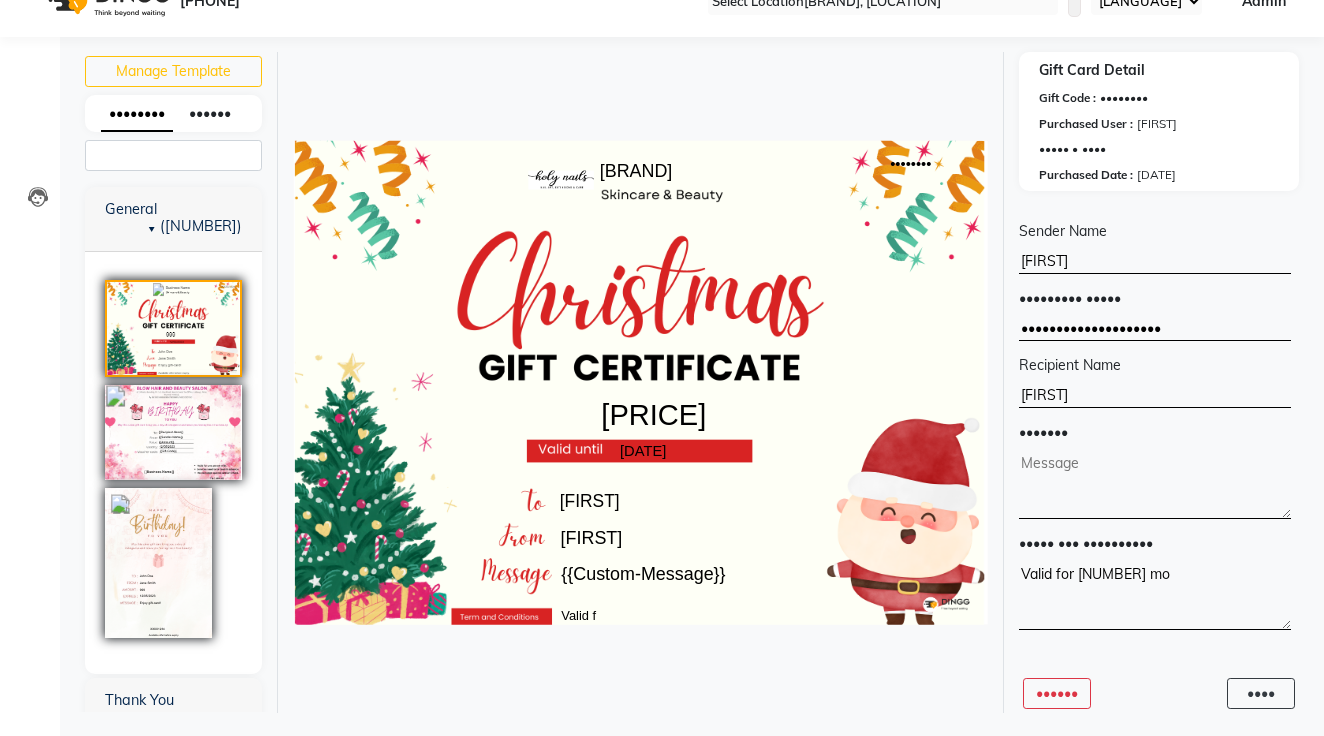 type on "••••• ••• • •" 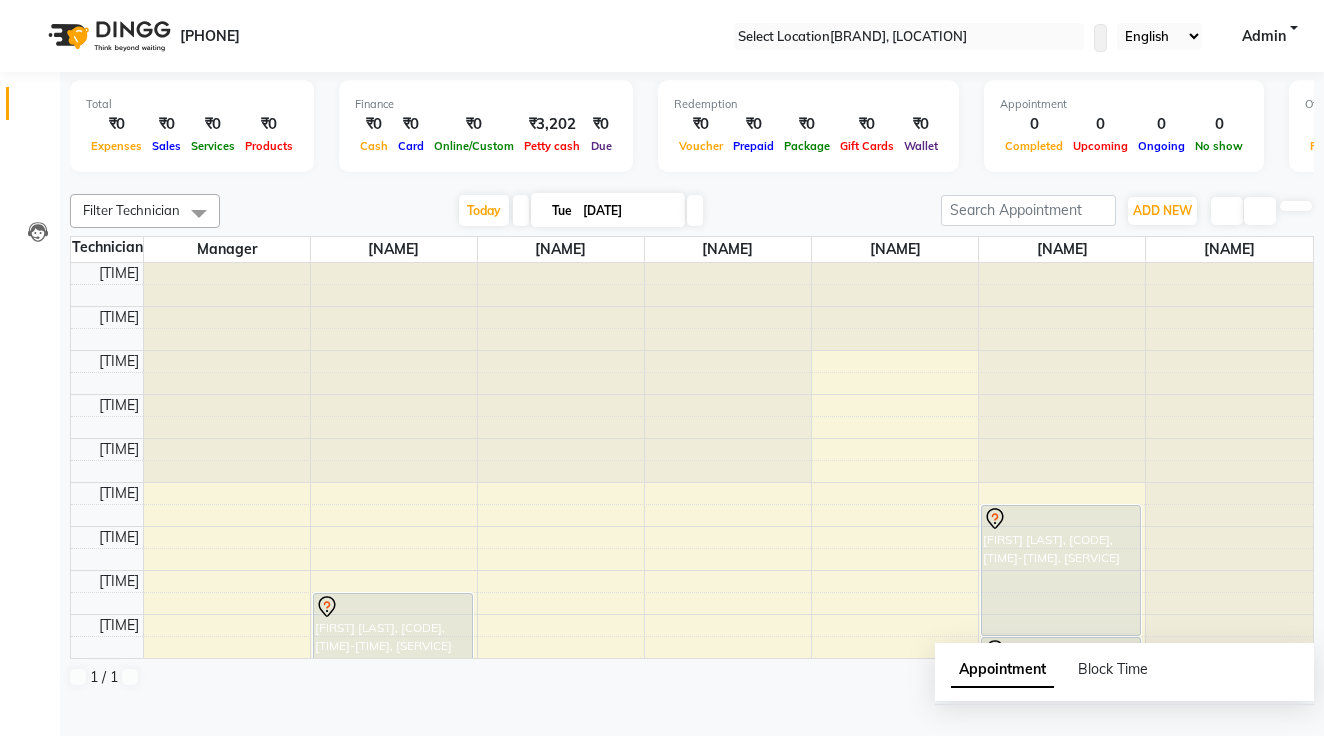scroll, scrollTop: 0, scrollLeft: 0, axis: both 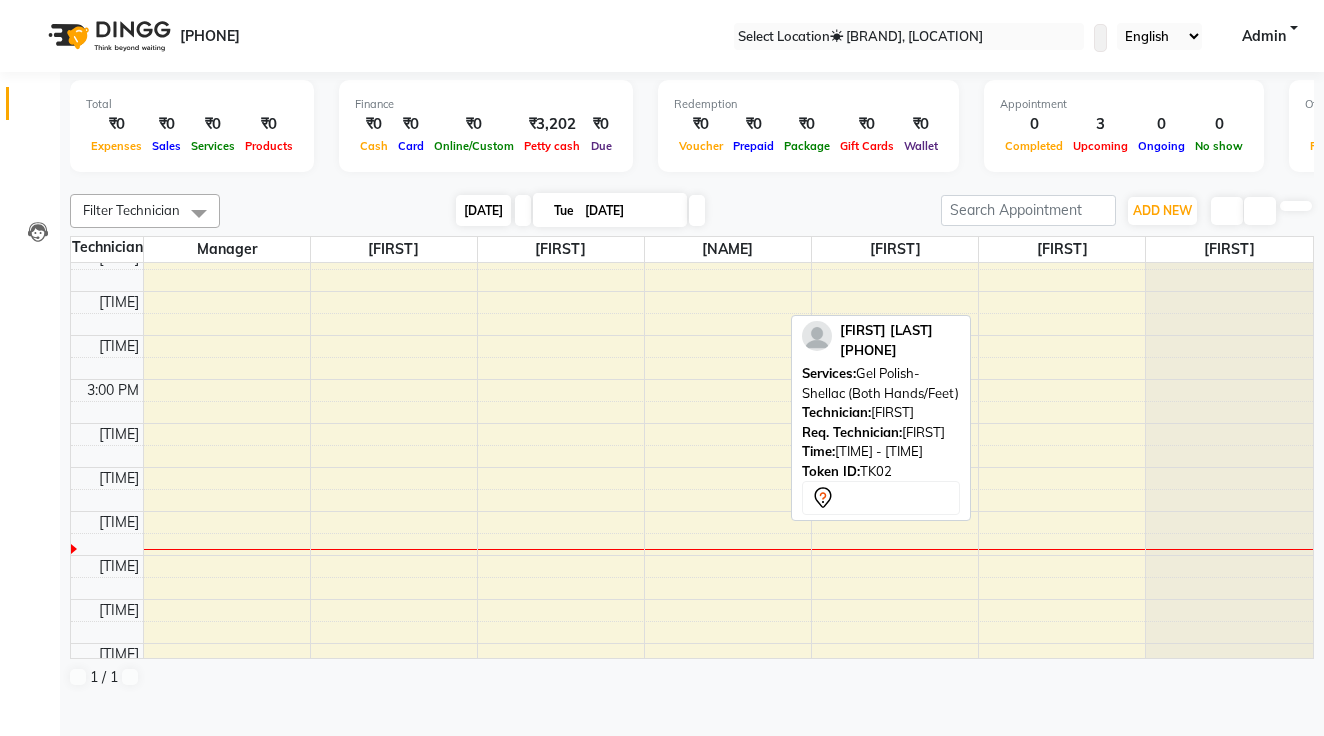 click on "[DATE]" at bounding box center [483, 210] 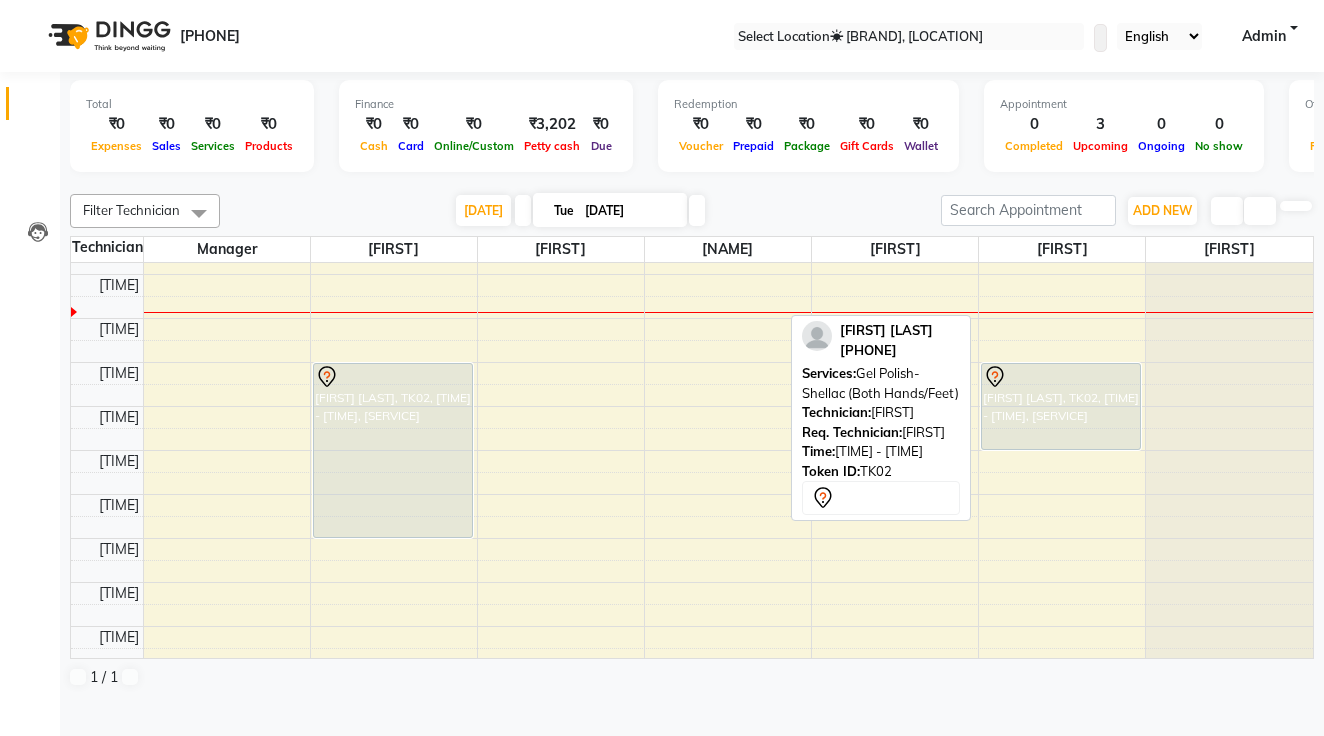 scroll, scrollTop: 732, scrollLeft: 0, axis: vertical 